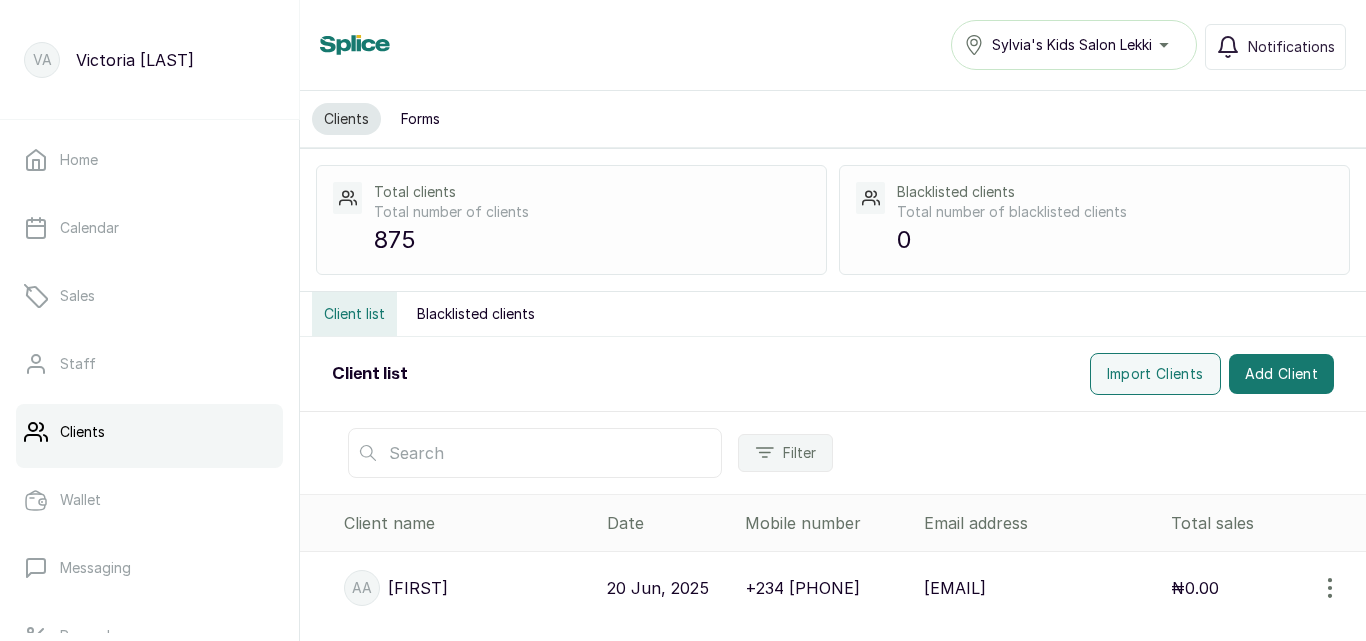 scroll, scrollTop: 0, scrollLeft: 0, axis: both 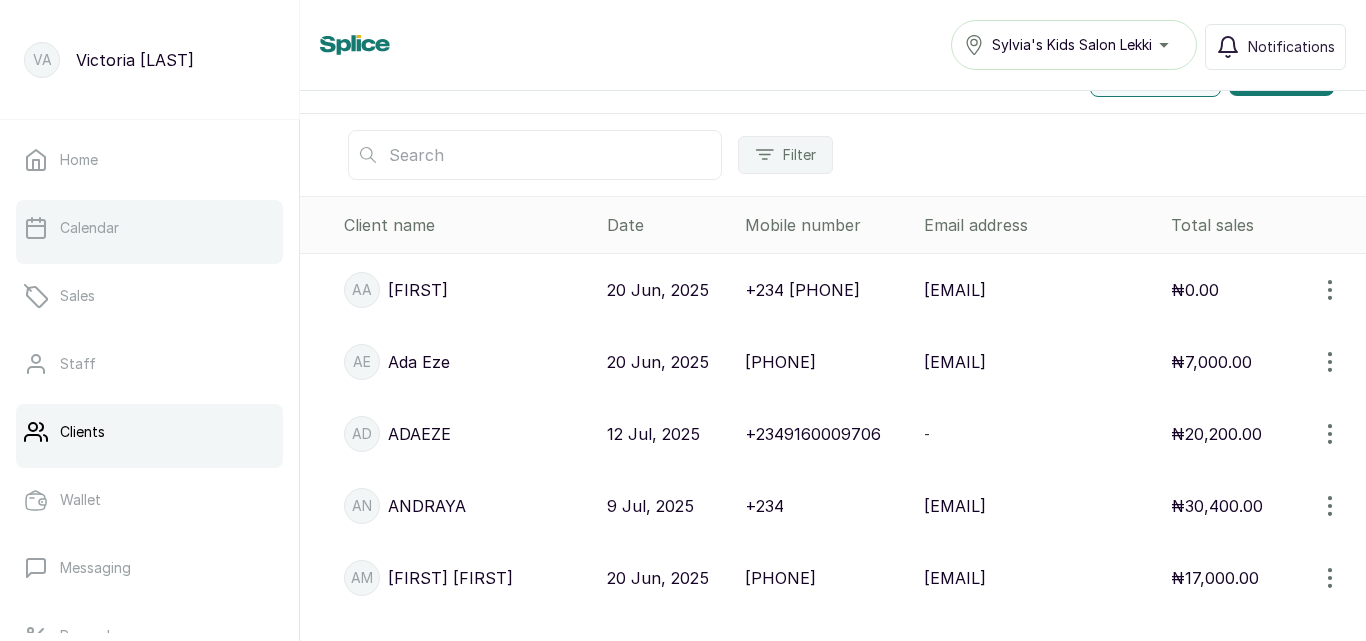 click on "Calendar" at bounding box center (149, 228) 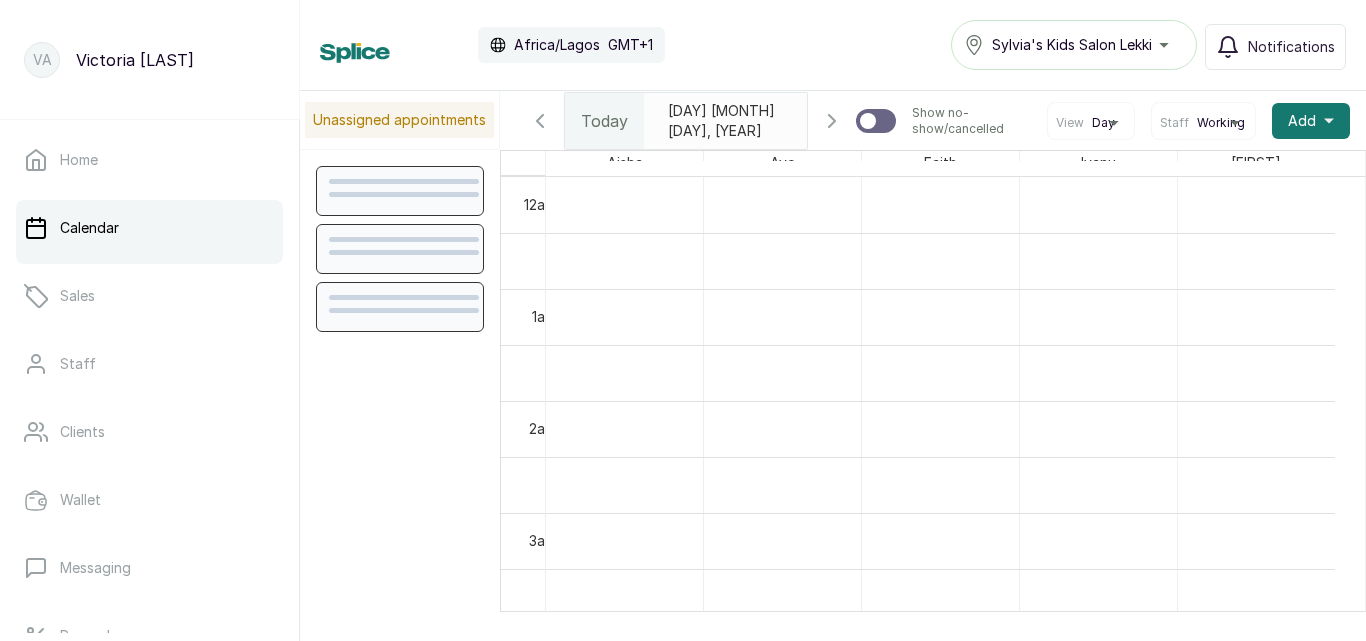 scroll, scrollTop: 673, scrollLeft: 0, axis: vertical 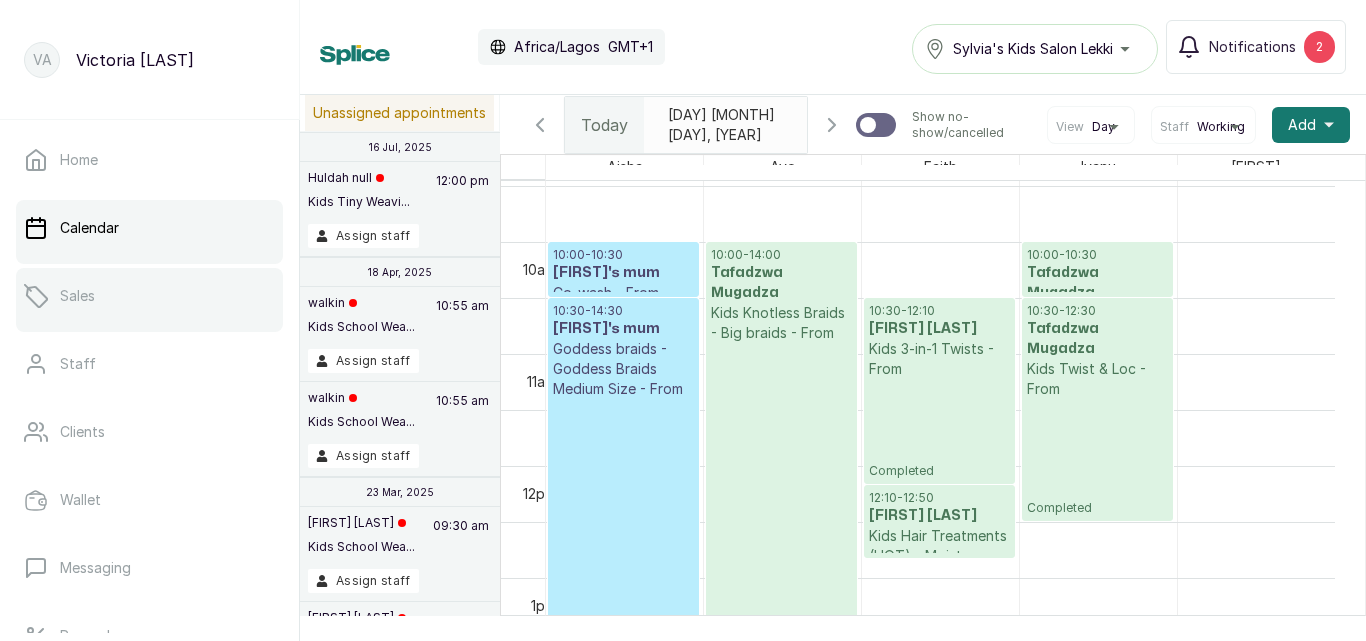 click on "Sales" at bounding box center (149, 296) 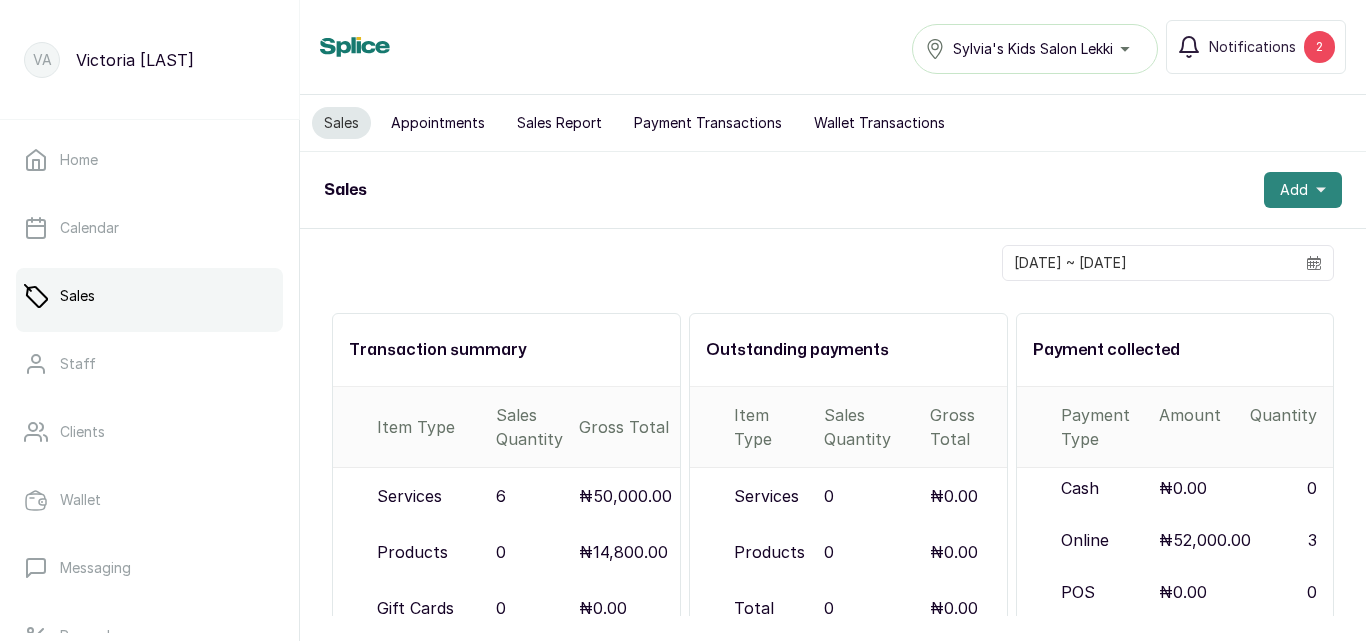 click 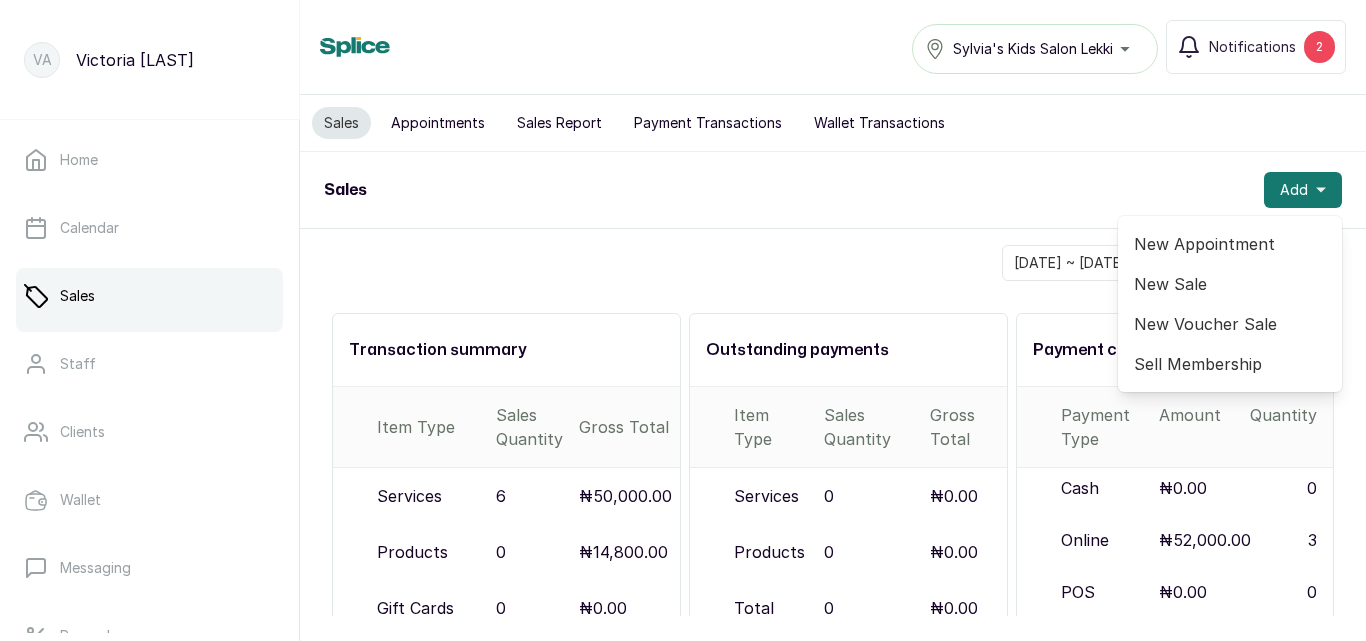 click on "New Sale" at bounding box center [1230, 284] 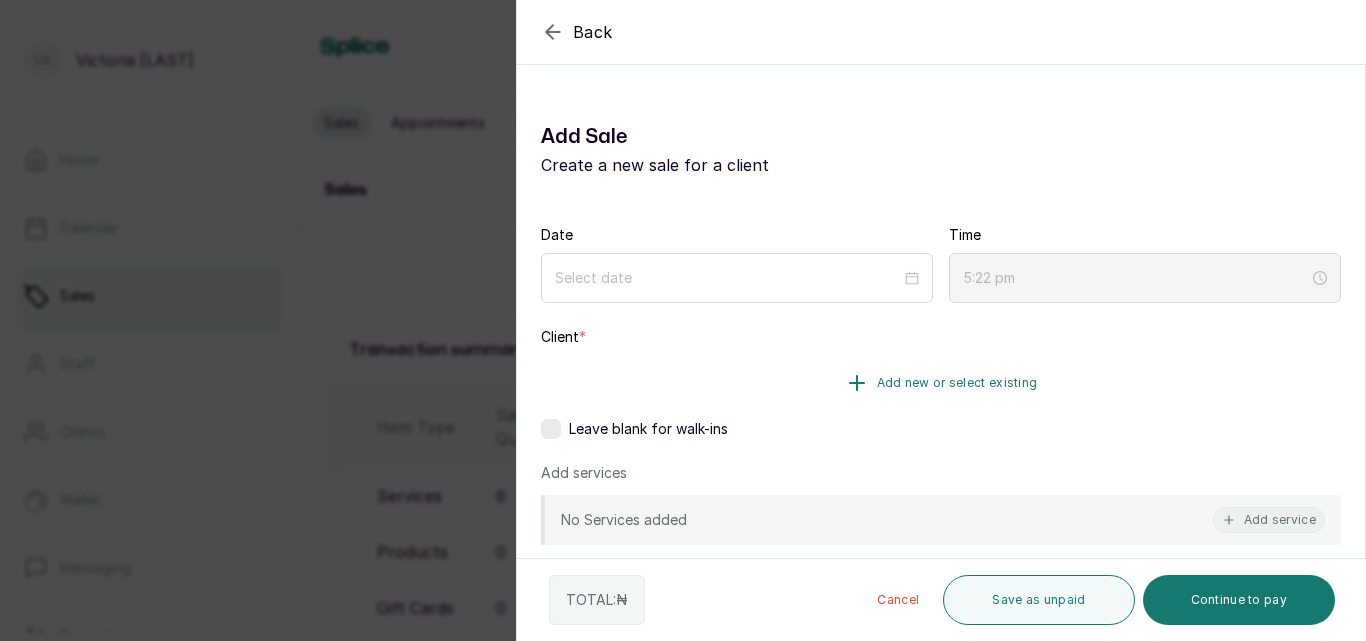 click on "Add new or select existing" at bounding box center (957, 383) 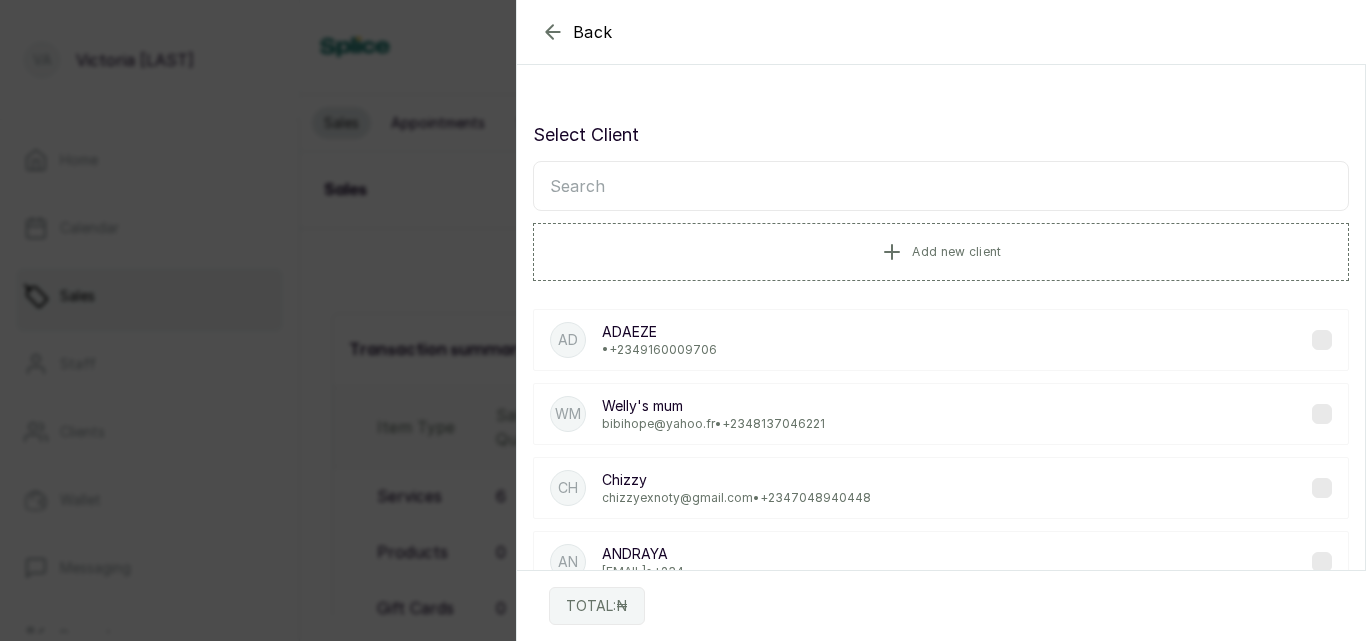 click at bounding box center [941, 186] 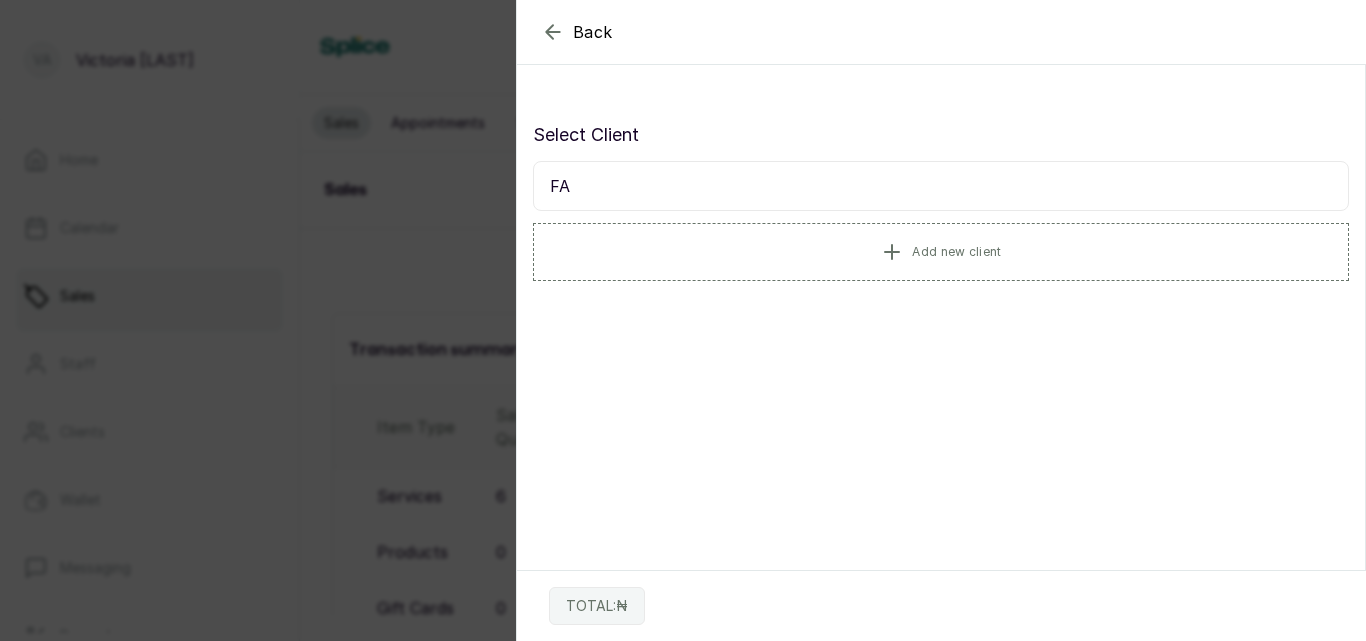 type on "F" 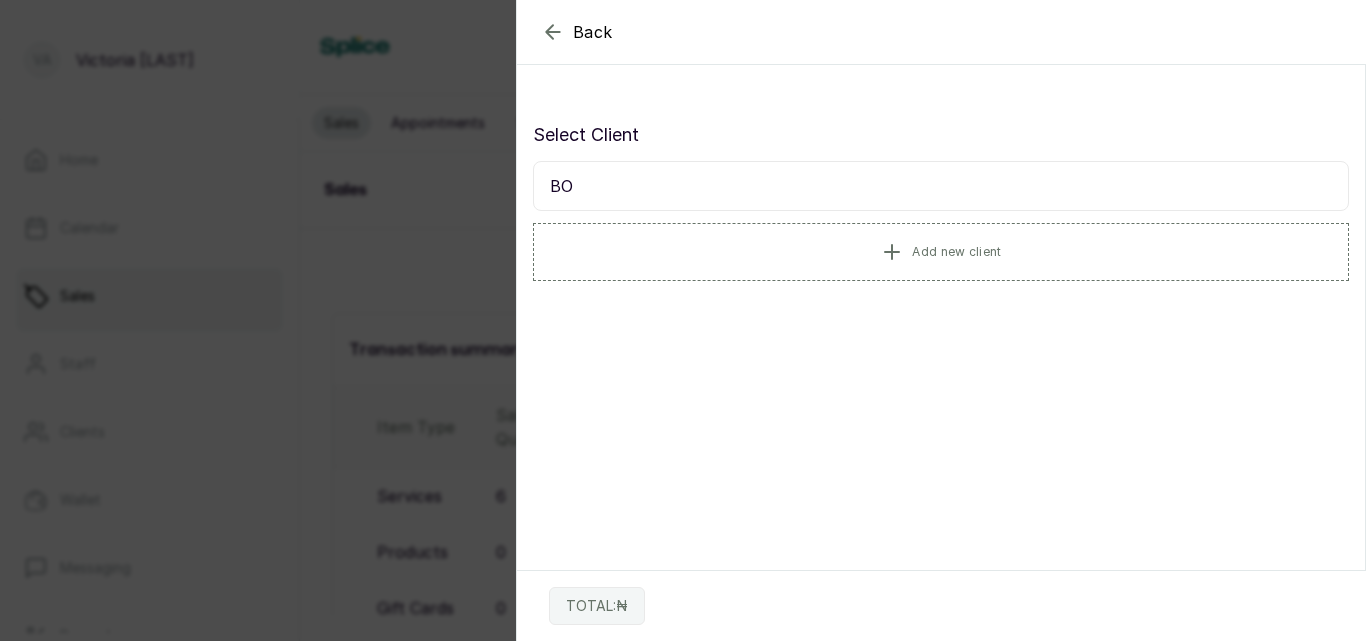type on "B" 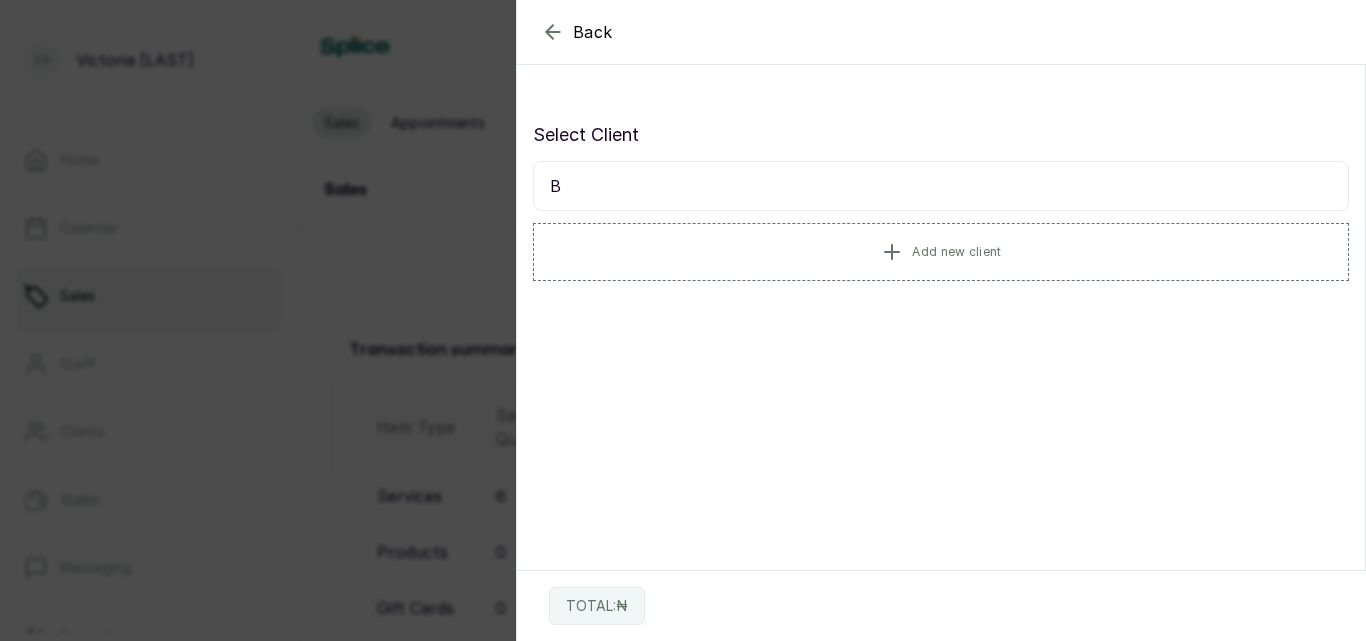 type 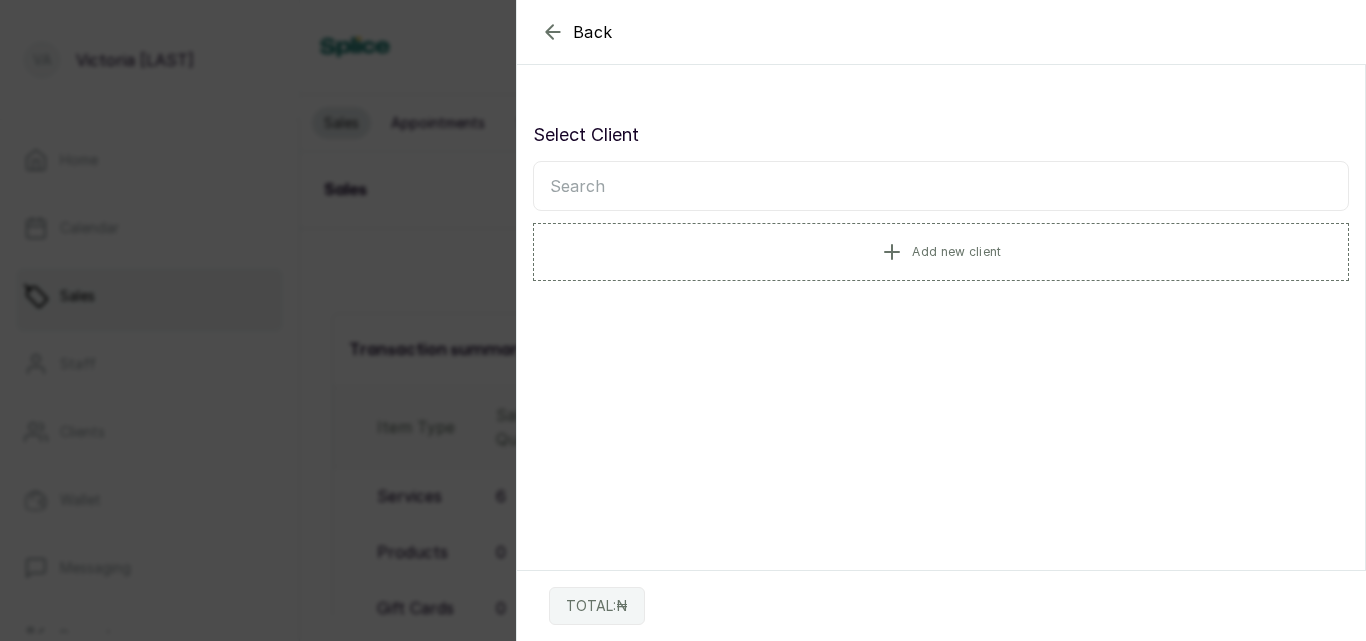 click 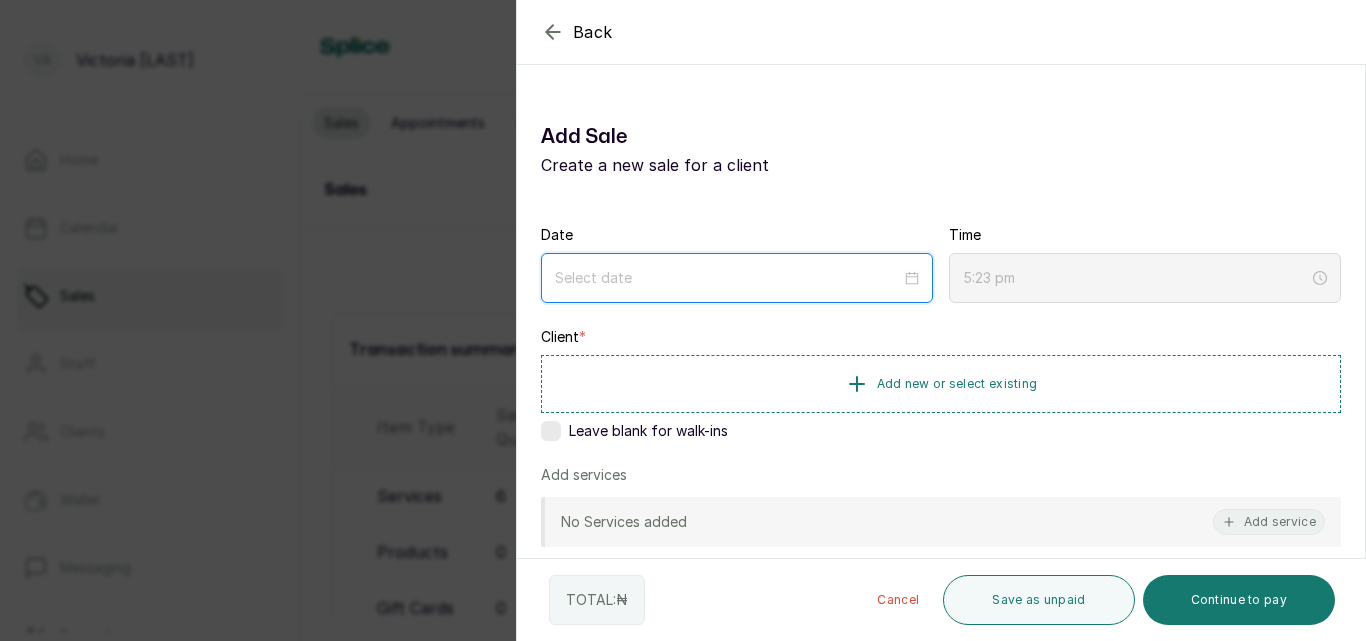 click at bounding box center (728, 278) 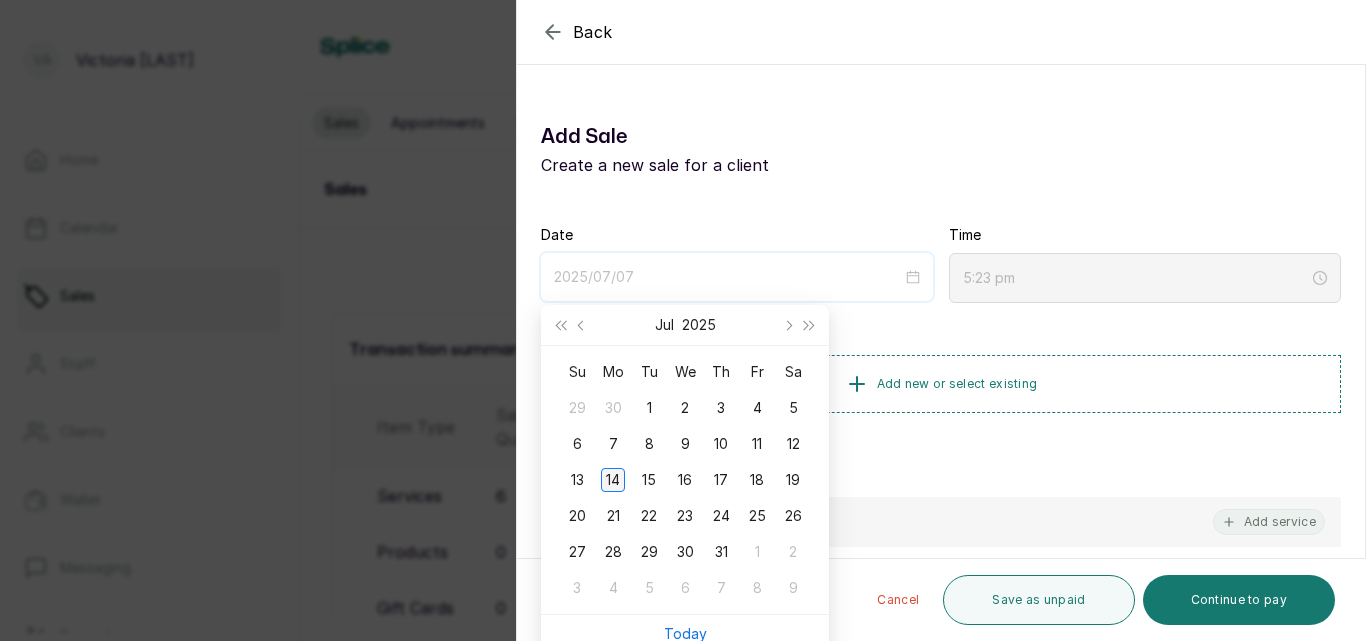 type on "[DATE]" 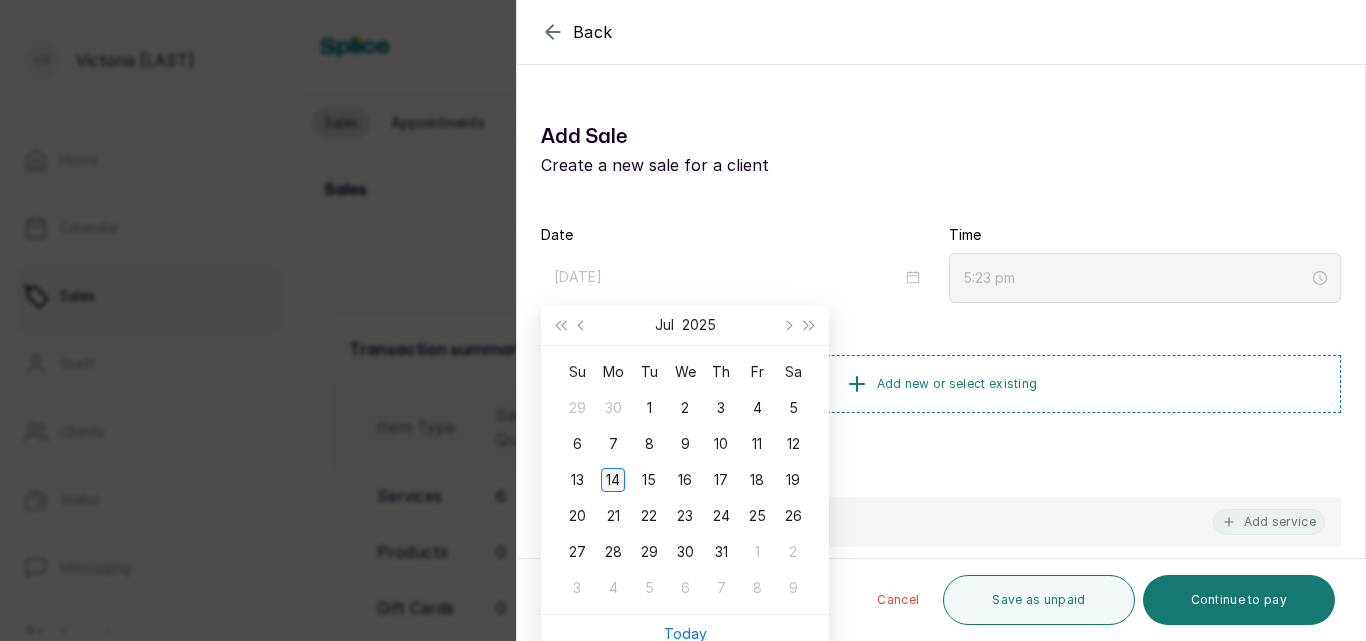 click on "14" at bounding box center [613, 480] 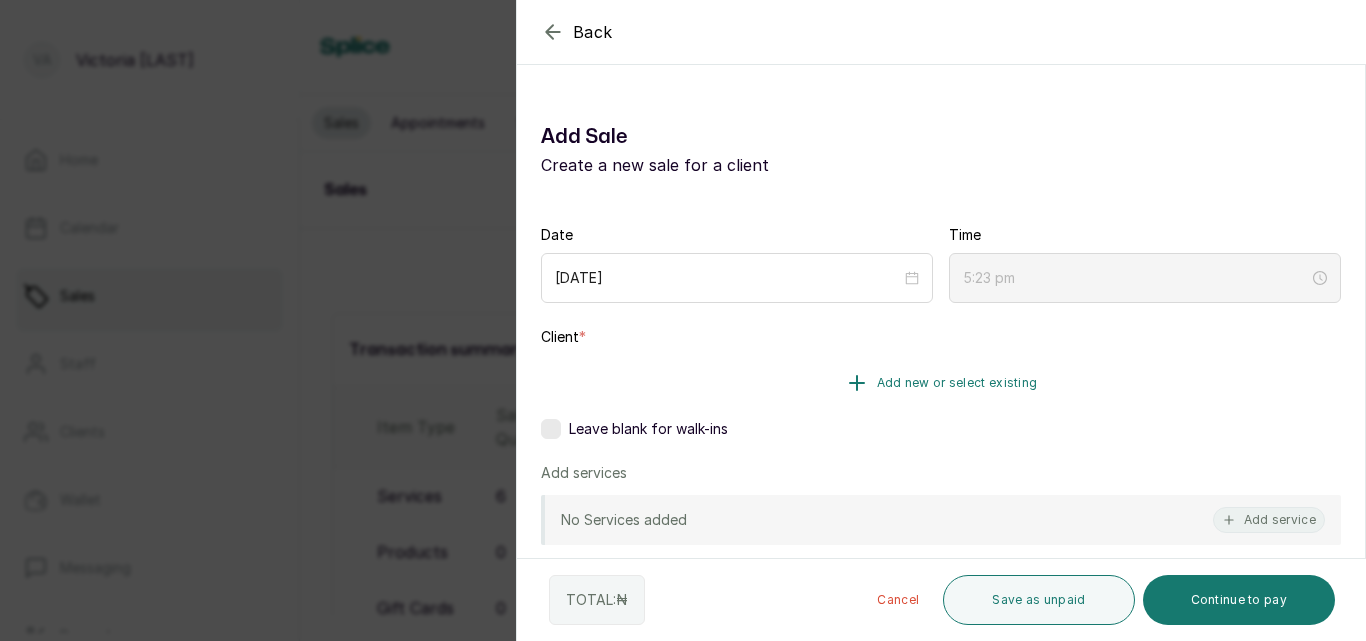 click on "Add new or select existing" at bounding box center [957, 383] 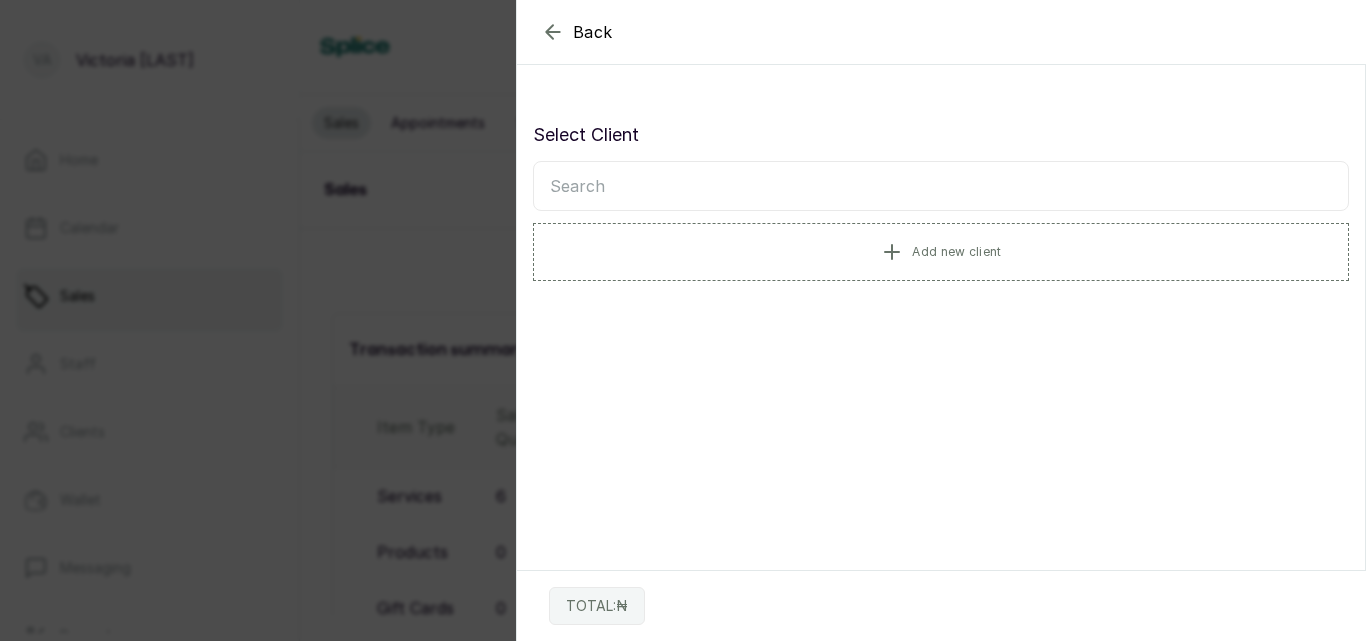 click at bounding box center (941, 186) 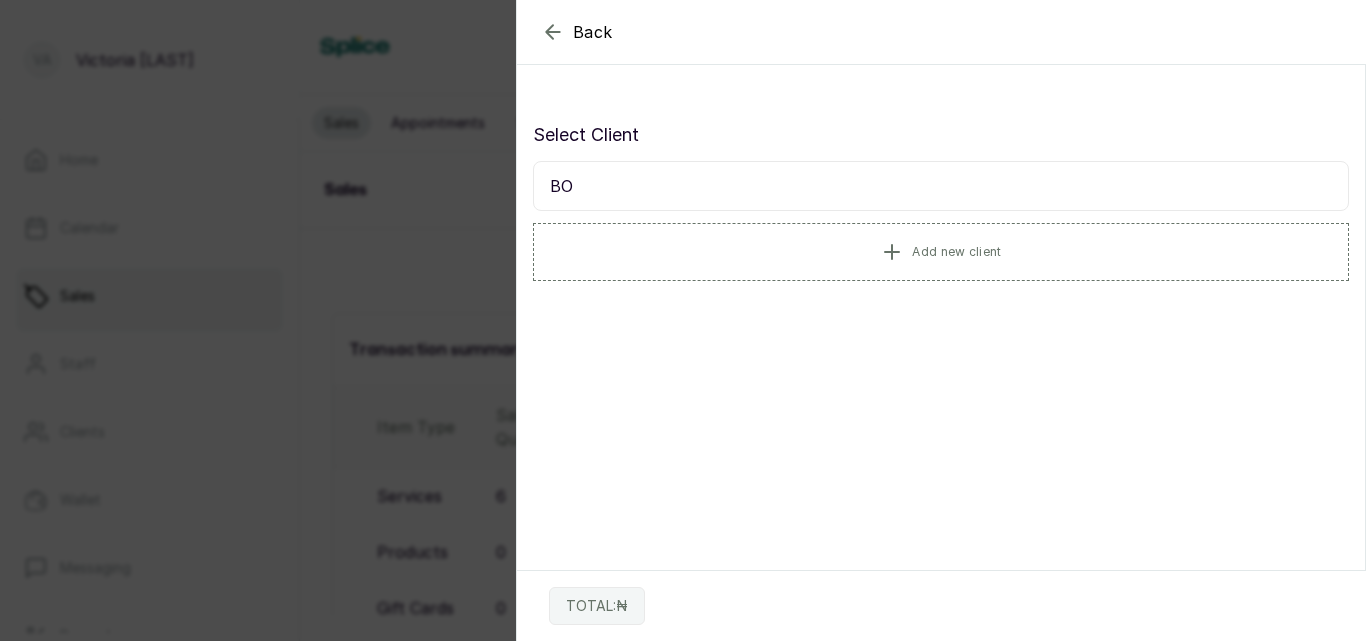 type on "B" 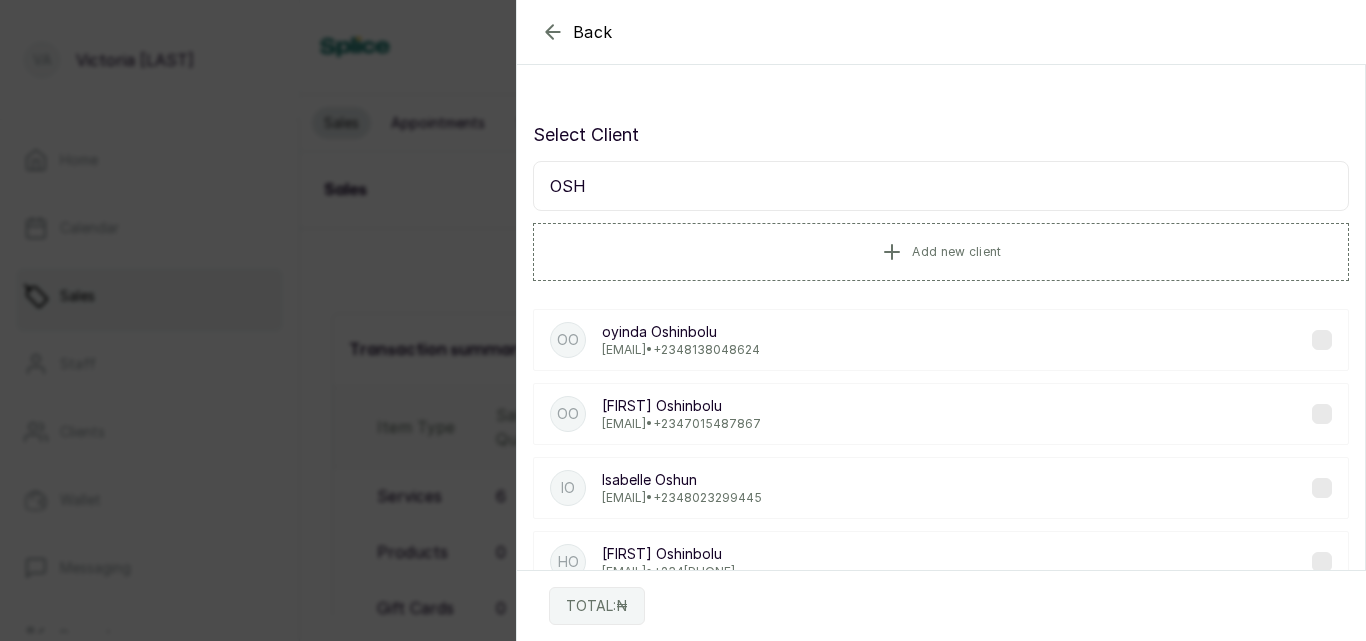 type on "OSH" 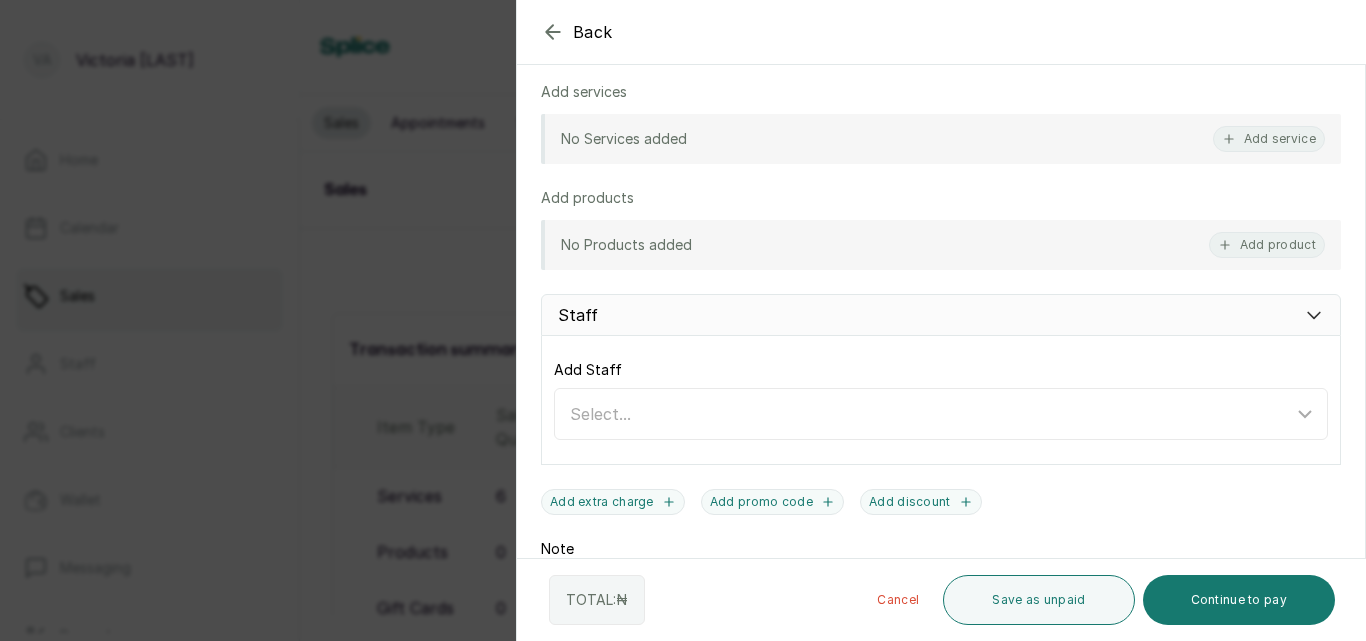 scroll, scrollTop: 370, scrollLeft: 0, axis: vertical 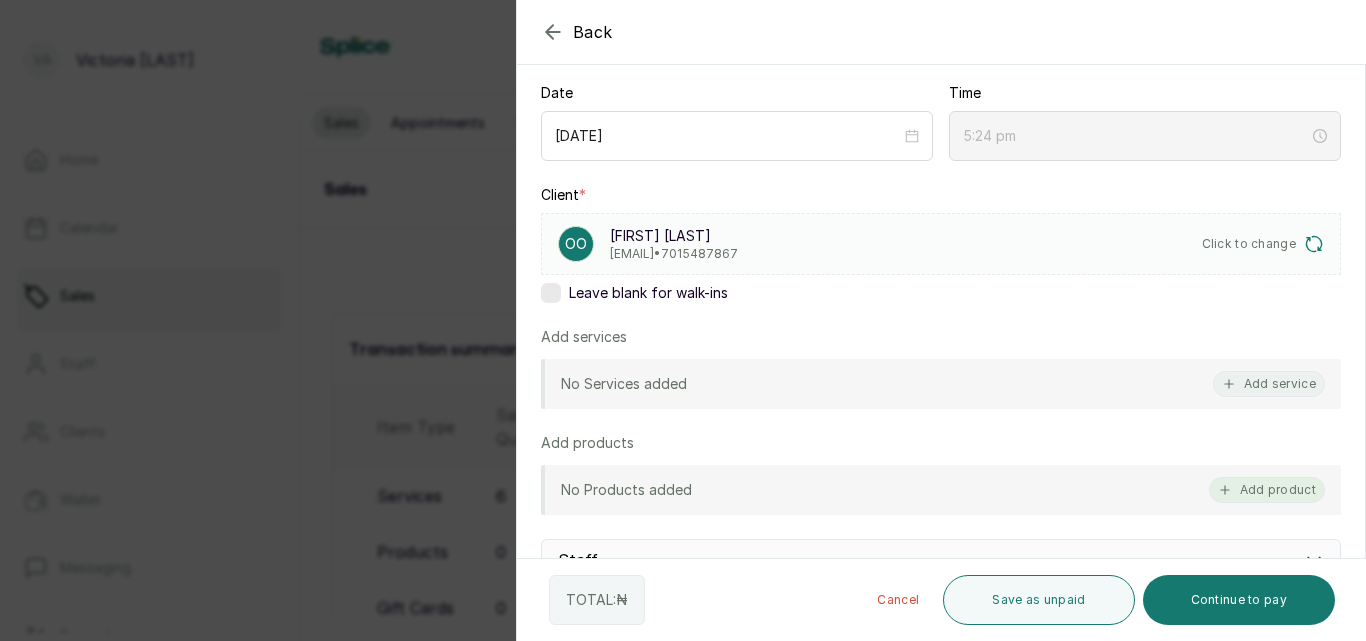 click 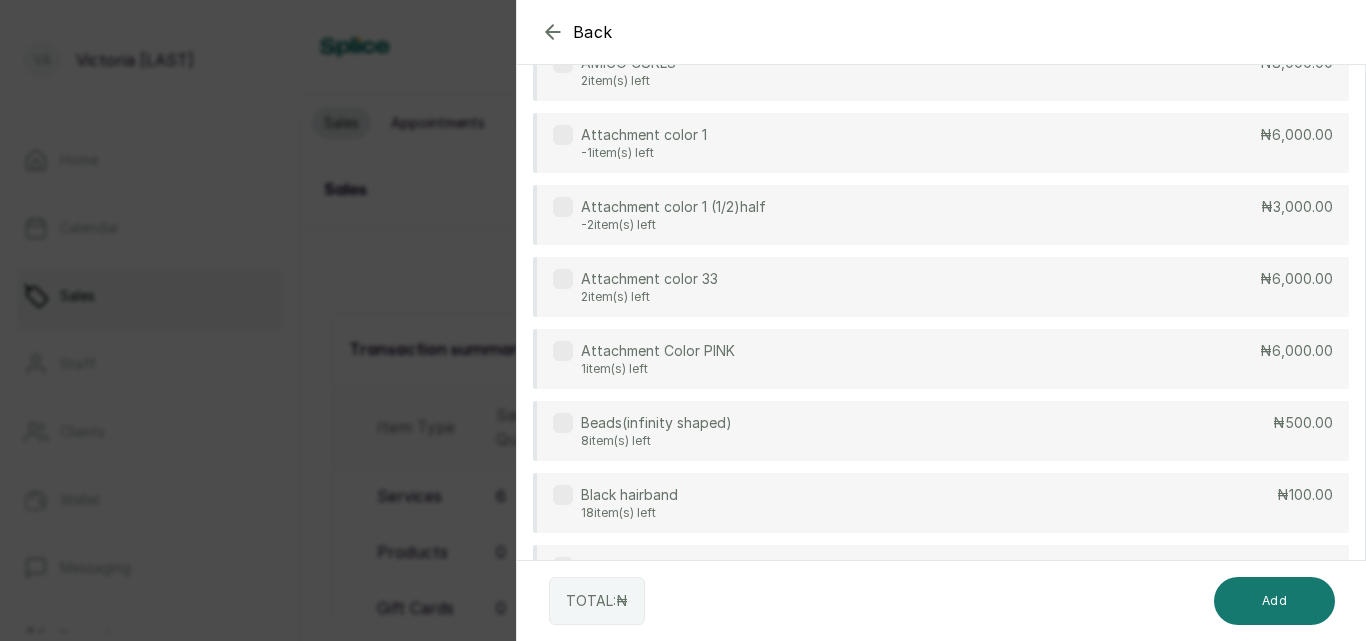 scroll, scrollTop: 30, scrollLeft: 0, axis: vertical 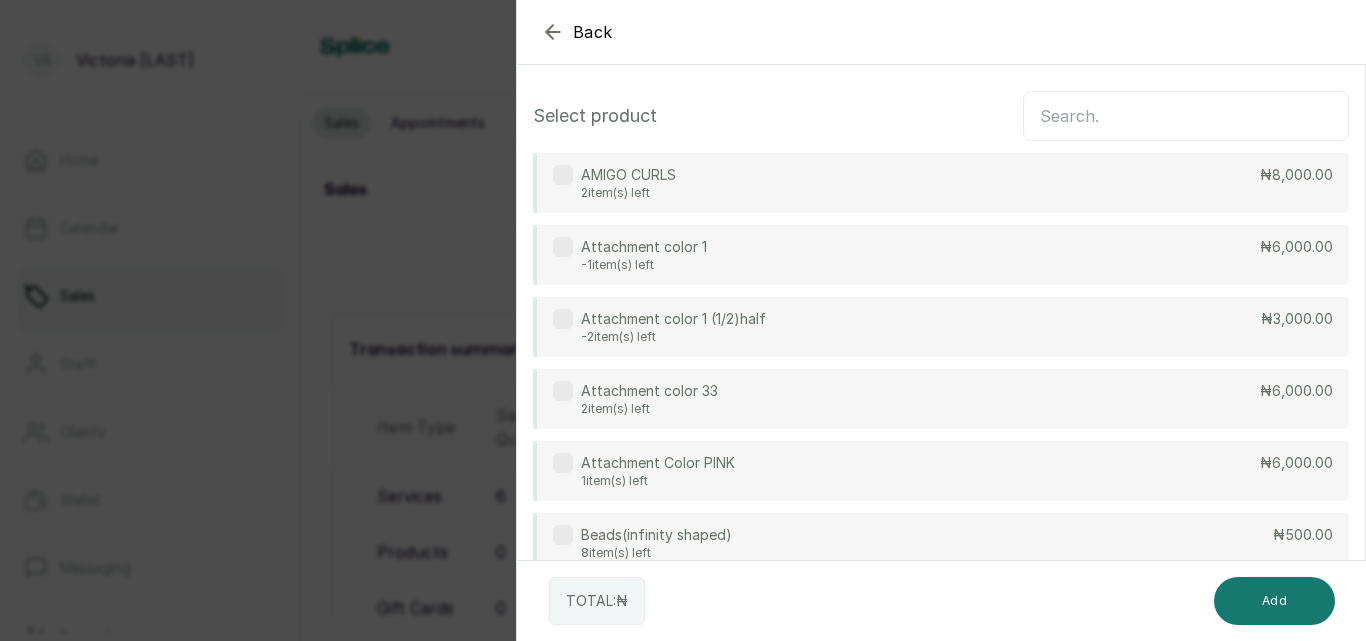 click at bounding box center [1186, 116] 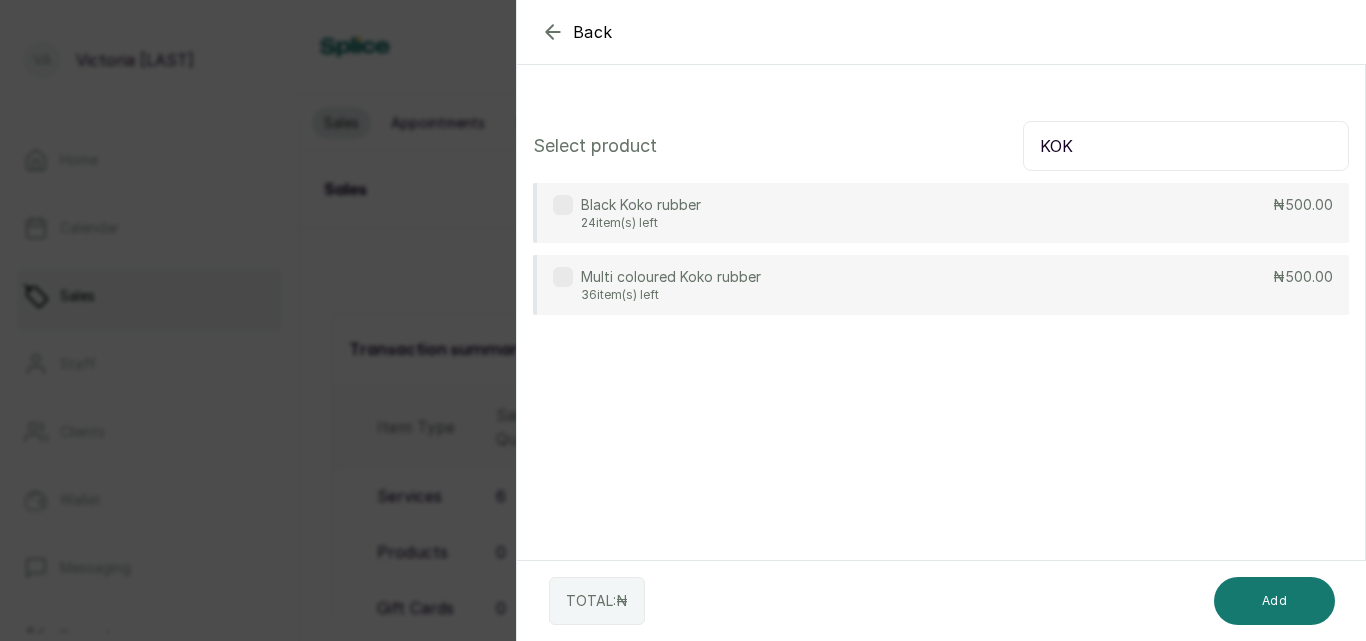 scroll, scrollTop: 0, scrollLeft: 0, axis: both 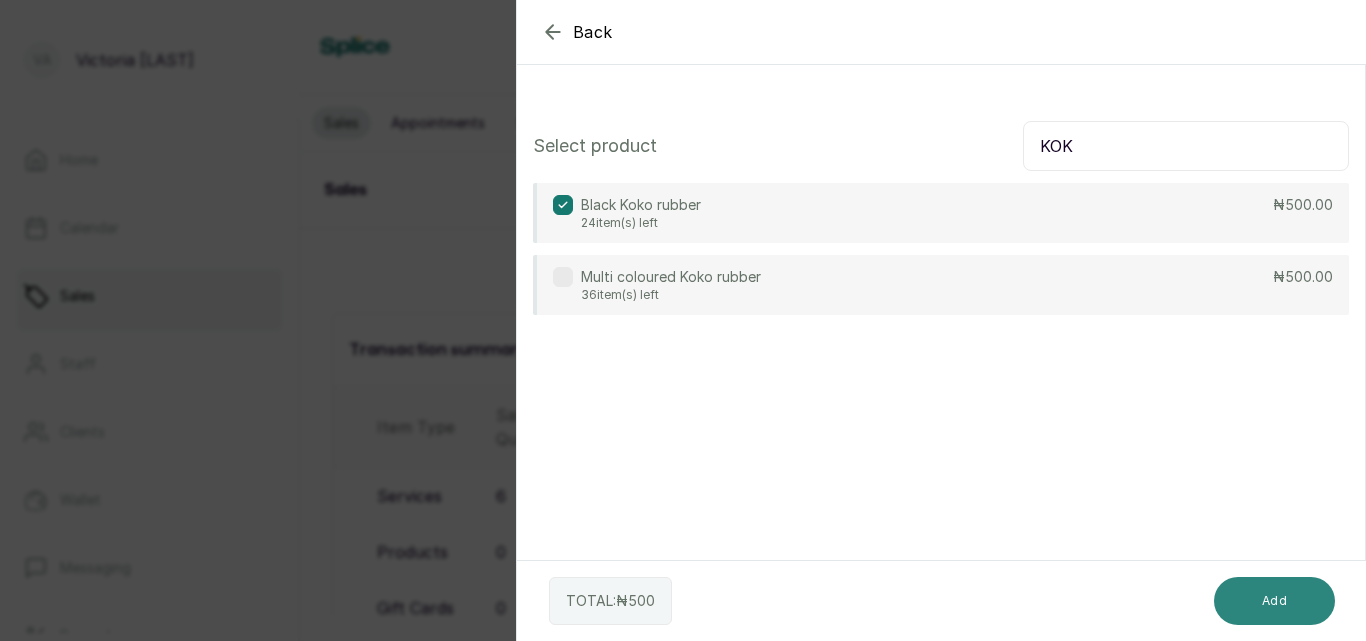 click on "Add" at bounding box center [1274, 601] 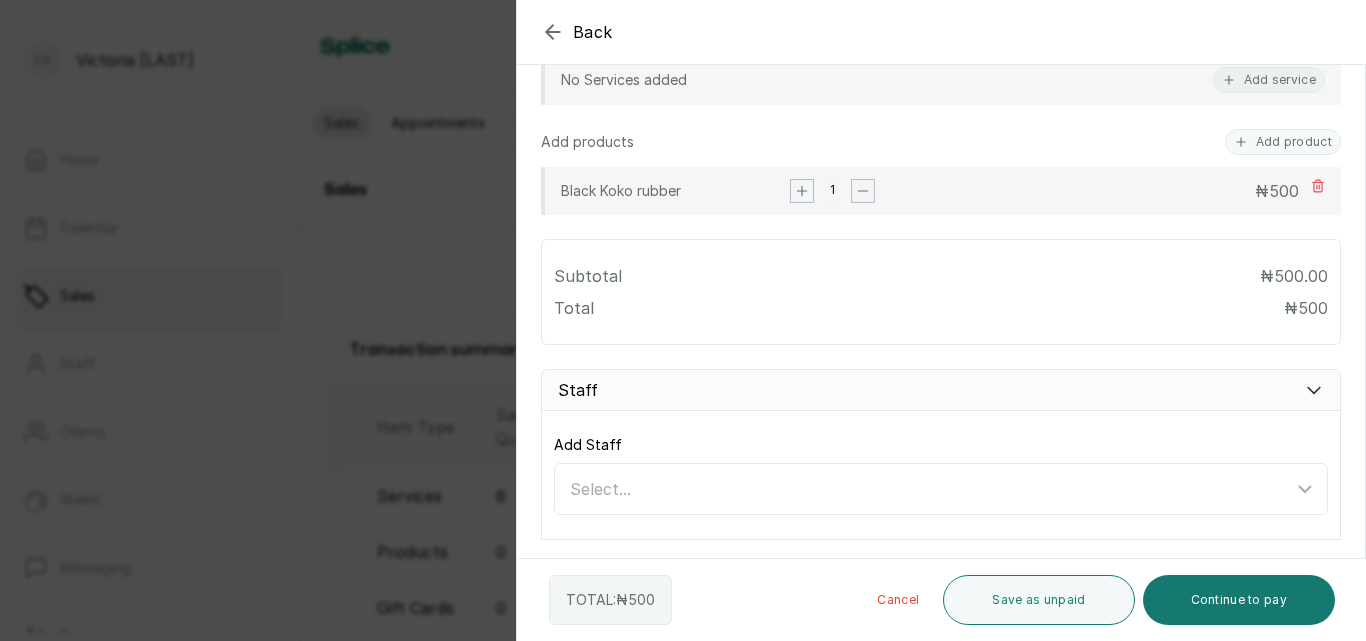 scroll, scrollTop: 474, scrollLeft: 0, axis: vertical 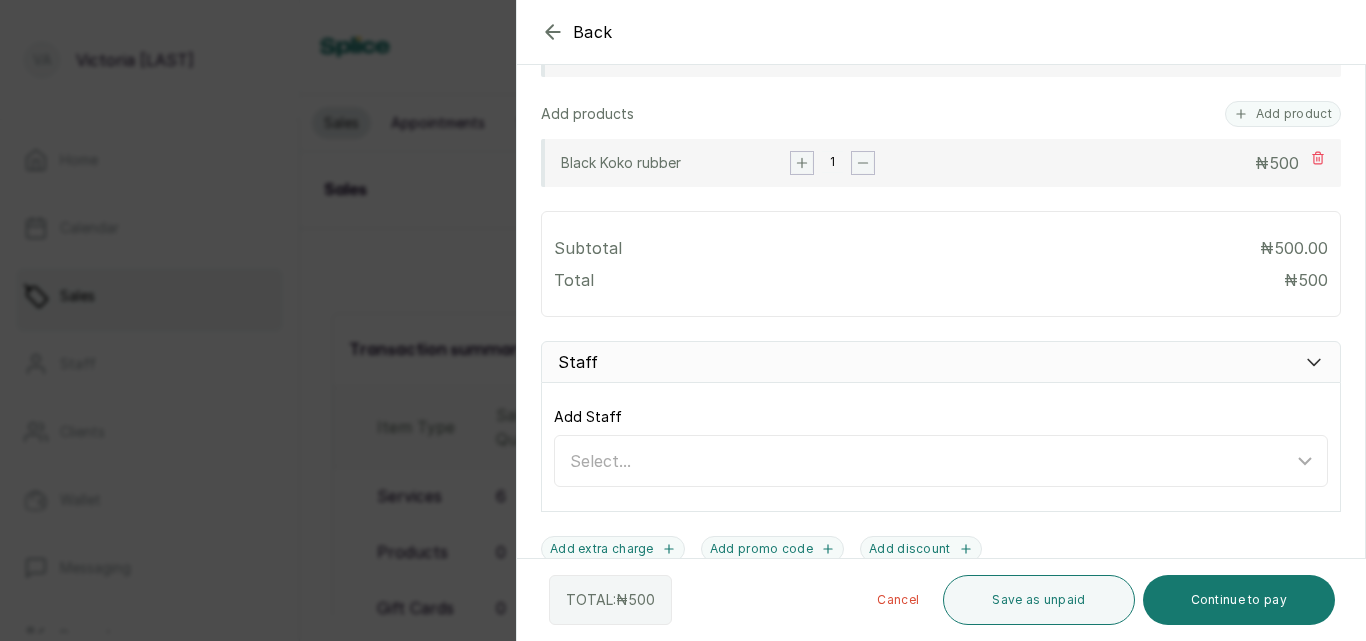 click 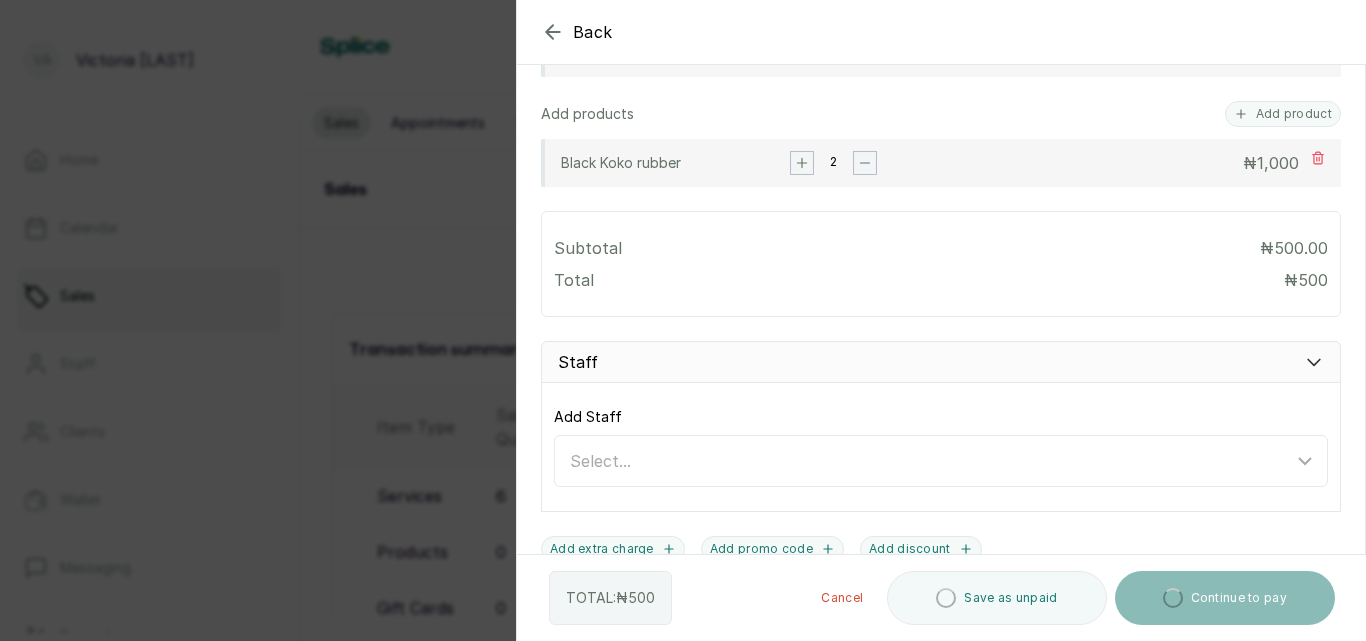 click 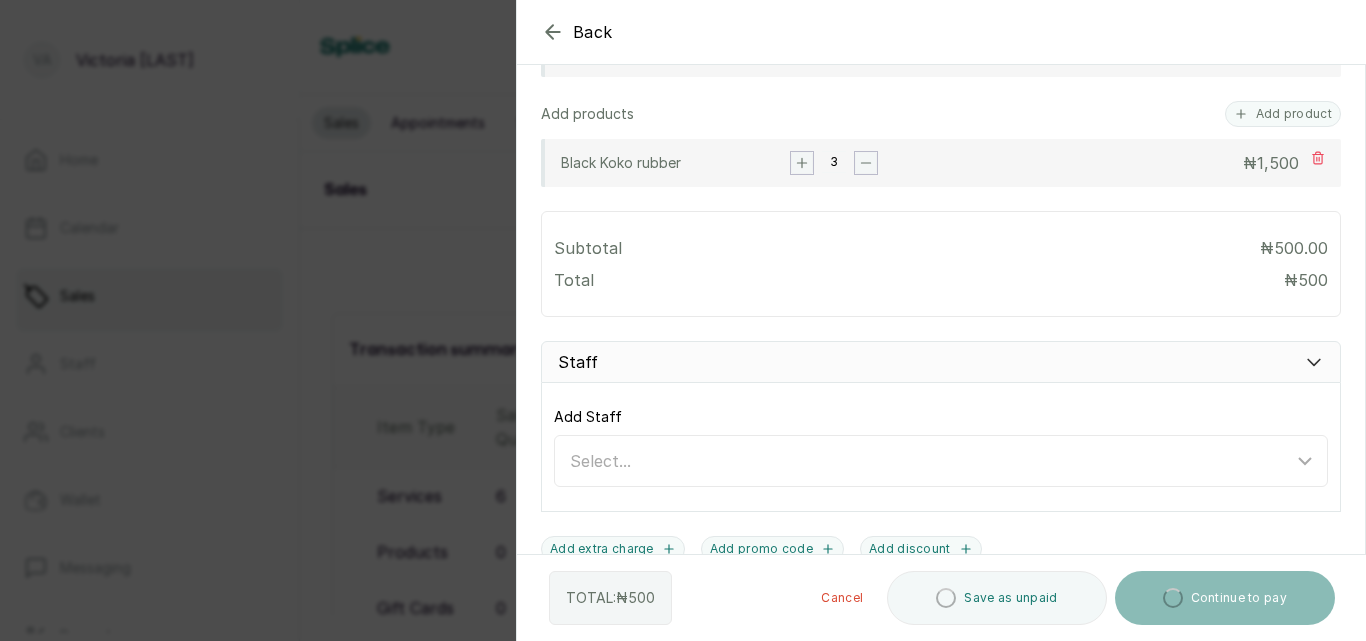 click 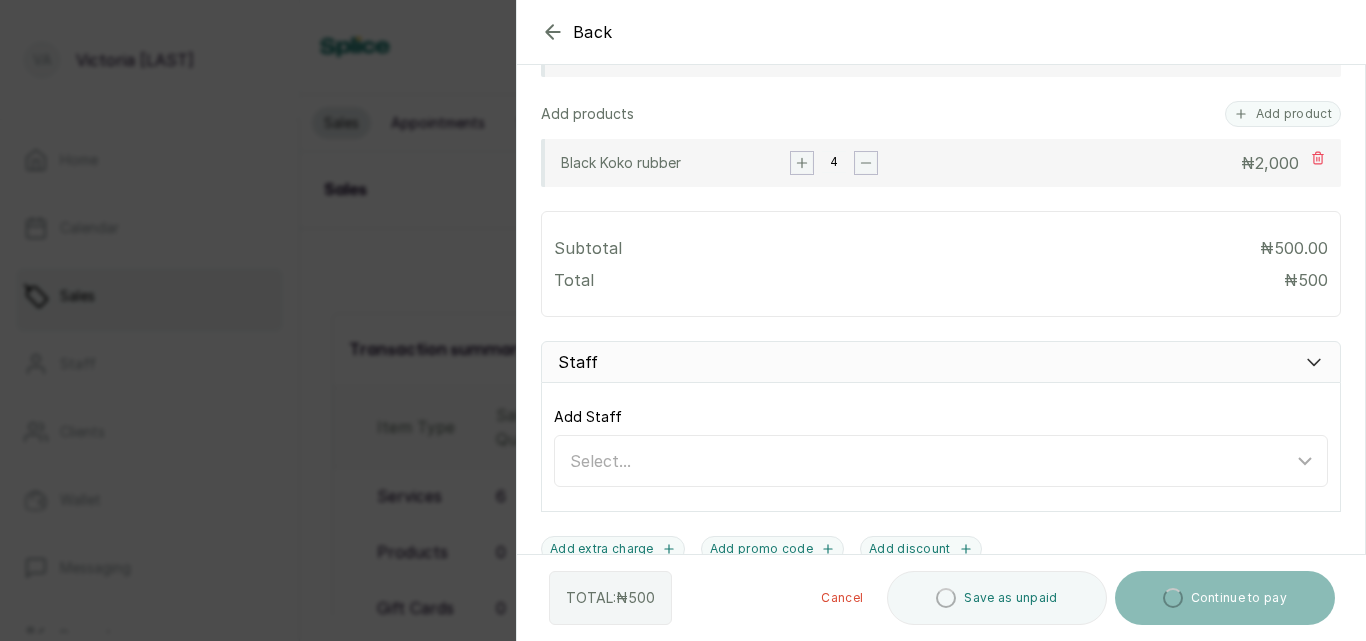 type on "5:25 pm" 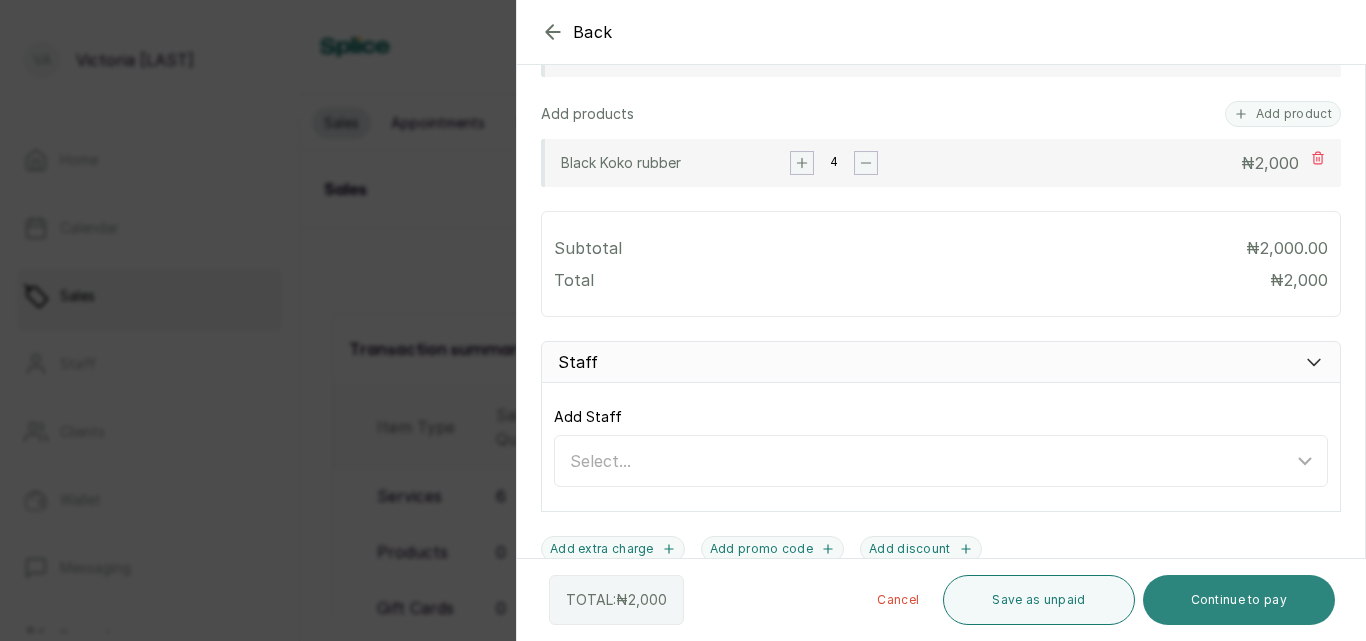 click on "Continue to pay" at bounding box center [1239, 600] 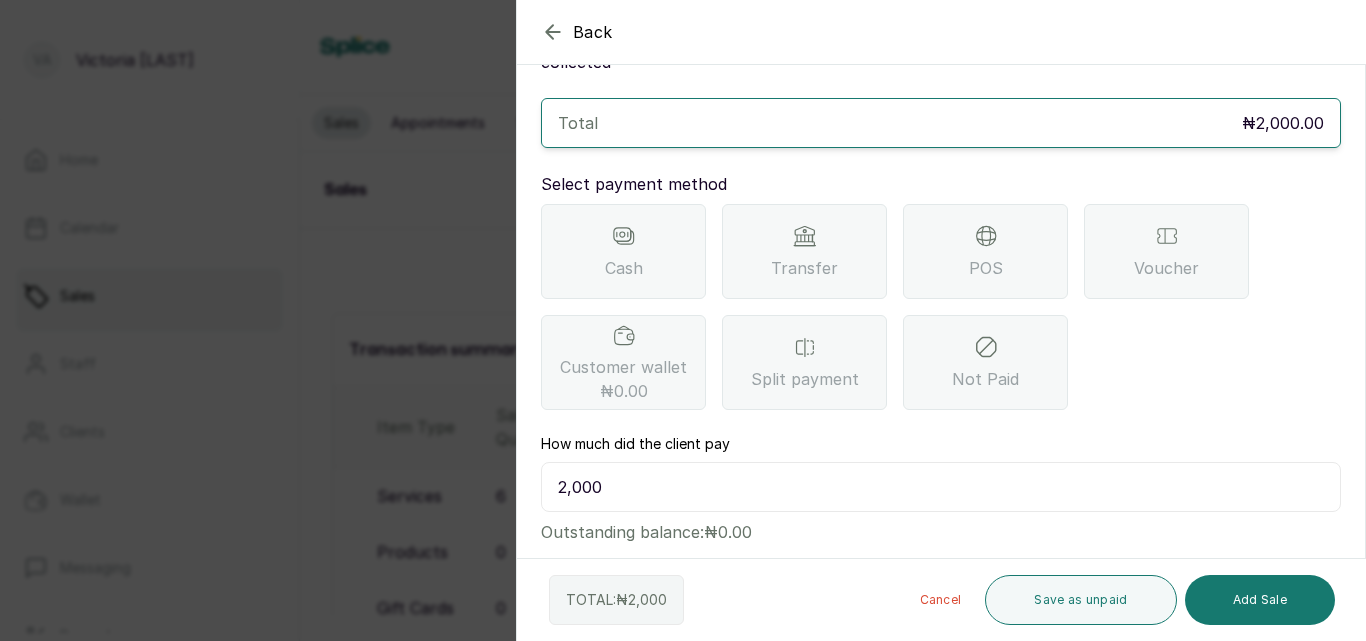 scroll, scrollTop: 103, scrollLeft: 0, axis: vertical 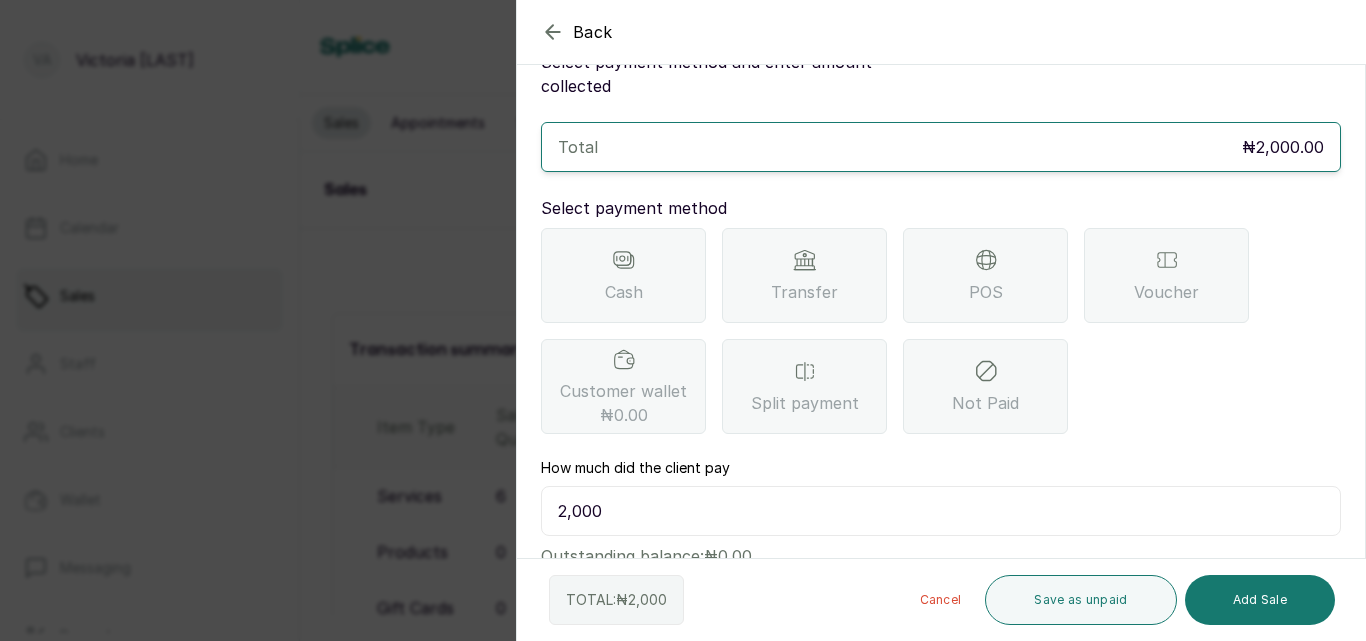 click on "Transfer" at bounding box center [804, 275] 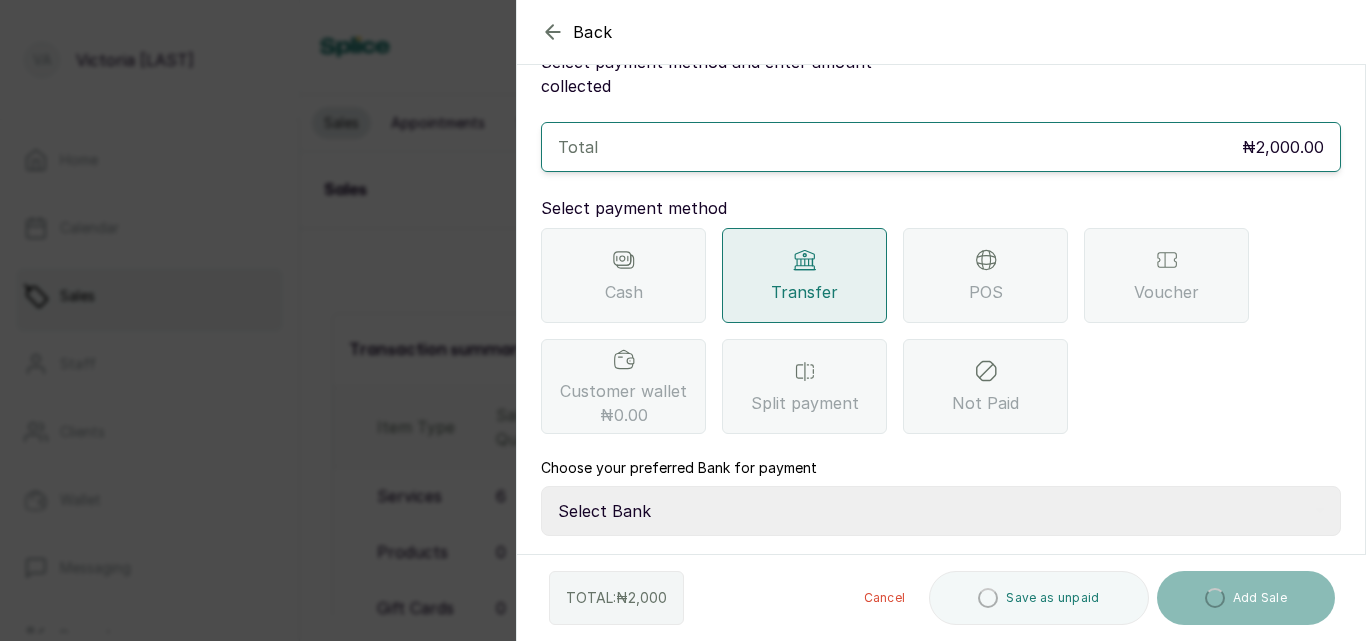 scroll, scrollTop: 205, scrollLeft: 0, axis: vertical 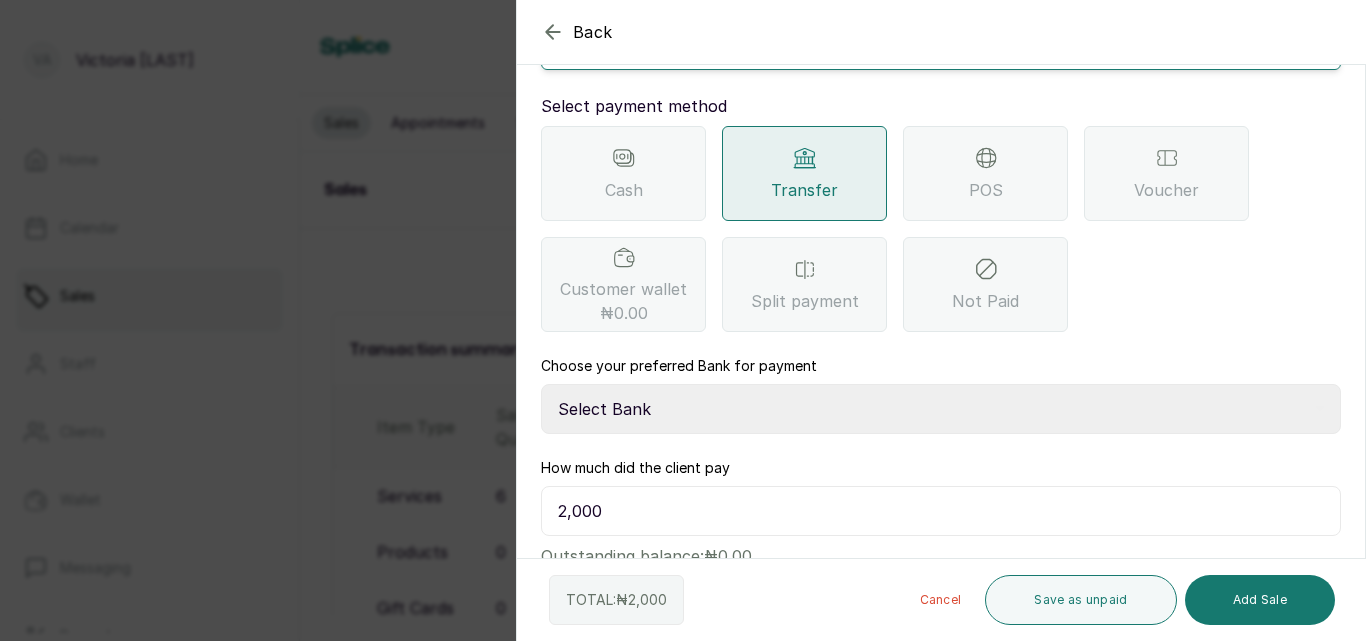 click on "Select Bank CANARY YELLOW Moniepoint MFB CANARY YELLOW Sparkle Microfinance Bank" at bounding box center (941, 409) 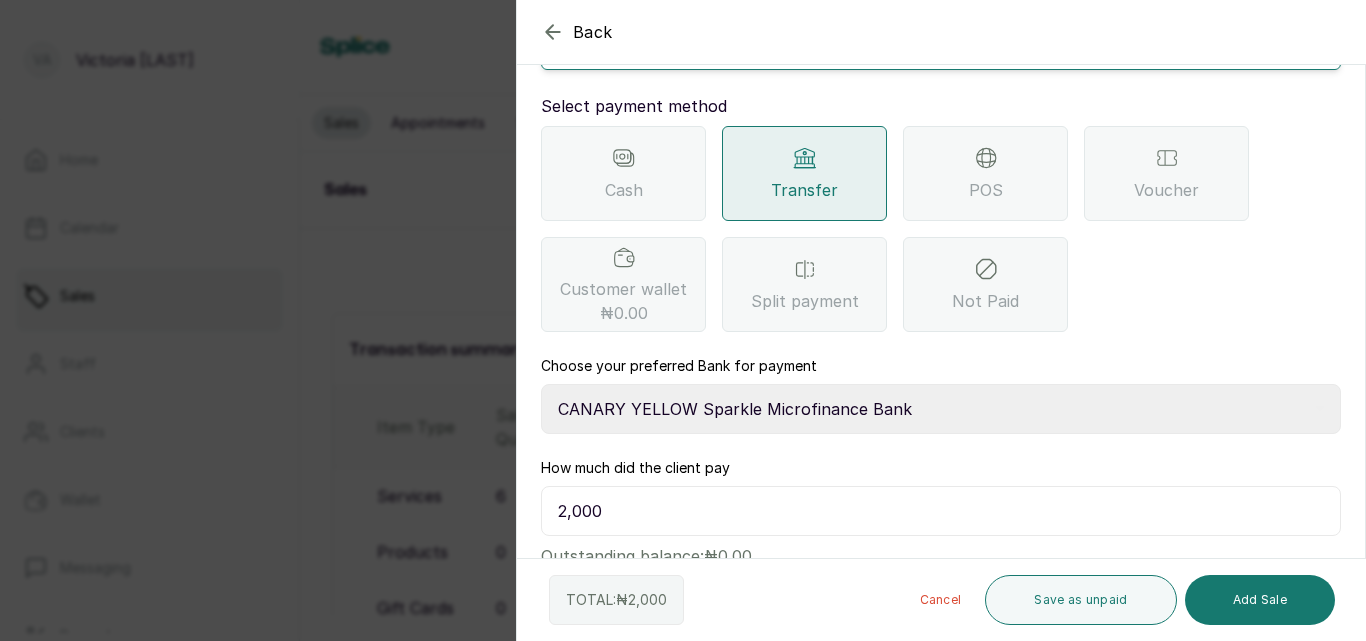 click on "Select Bank CANARY YELLOW Moniepoint MFB CANARY YELLOW Sparkle Microfinance Bank" at bounding box center (941, 409) 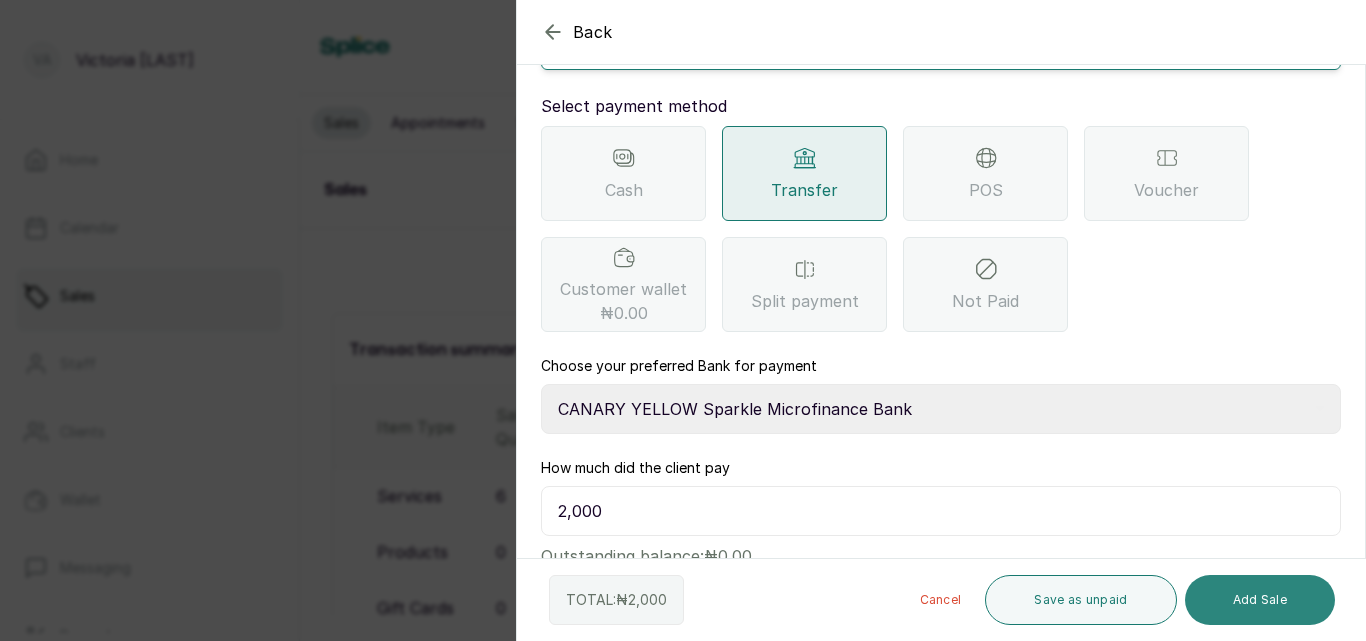 click on "Add Sale" at bounding box center [1260, 600] 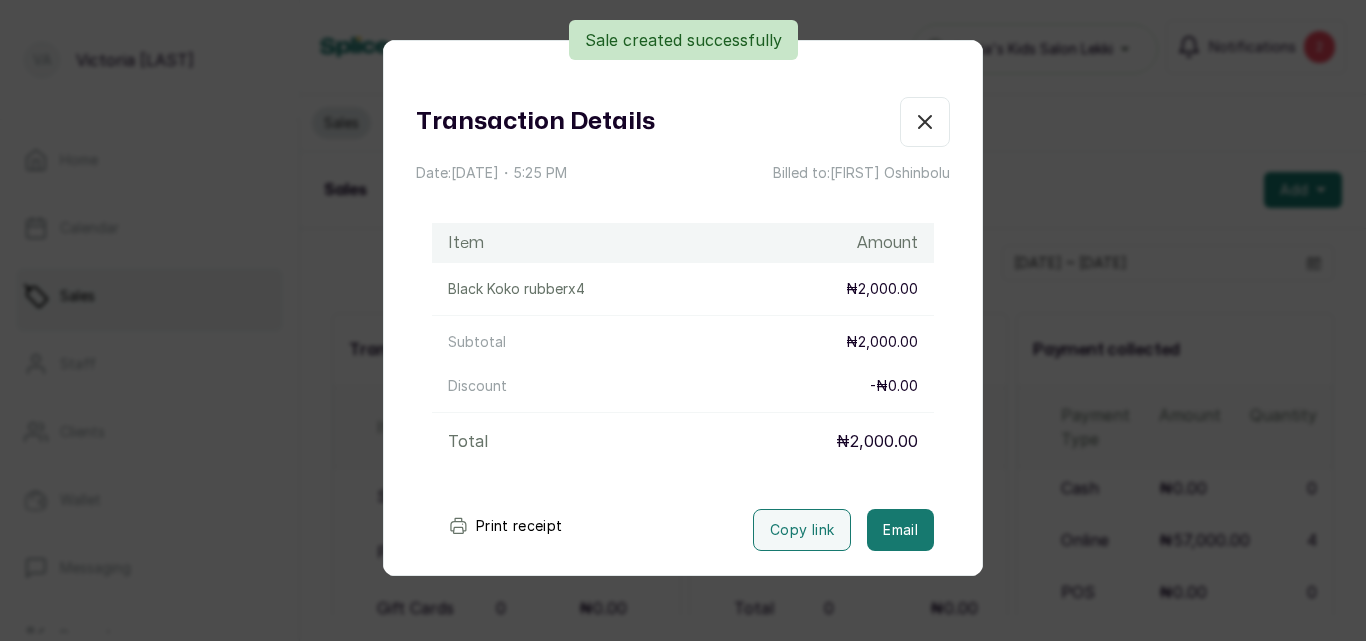 click 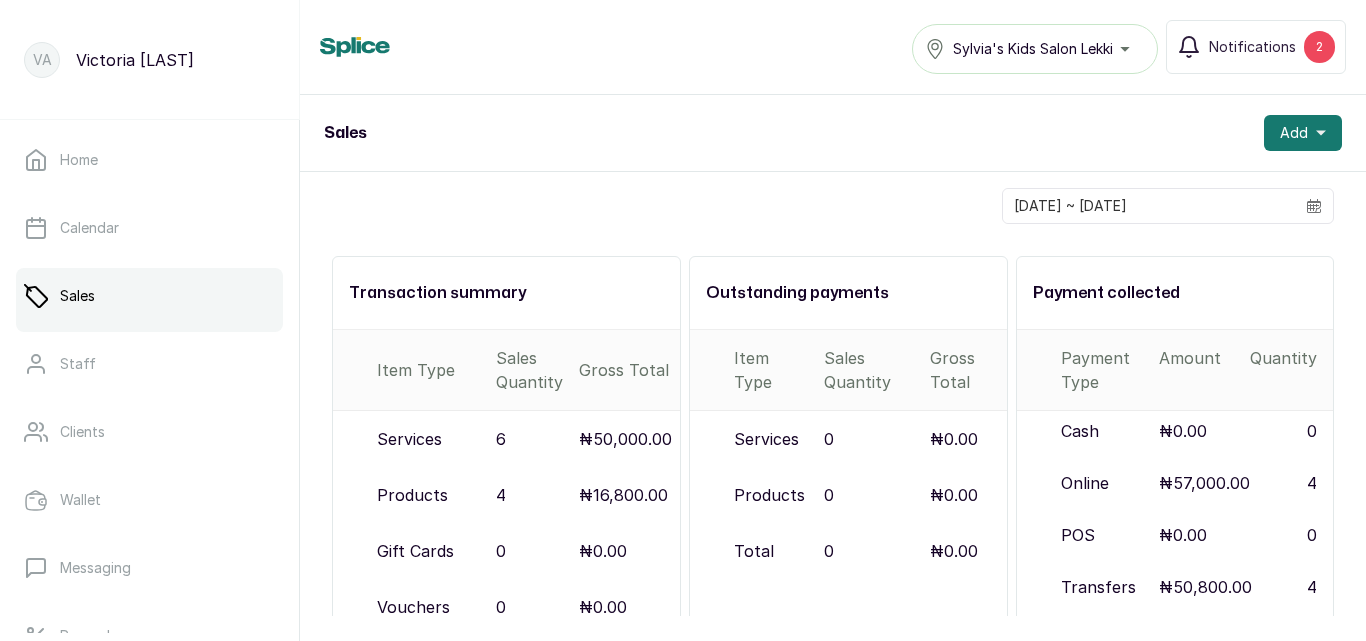 scroll, scrollTop: 0, scrollLeft: 0, axis: both 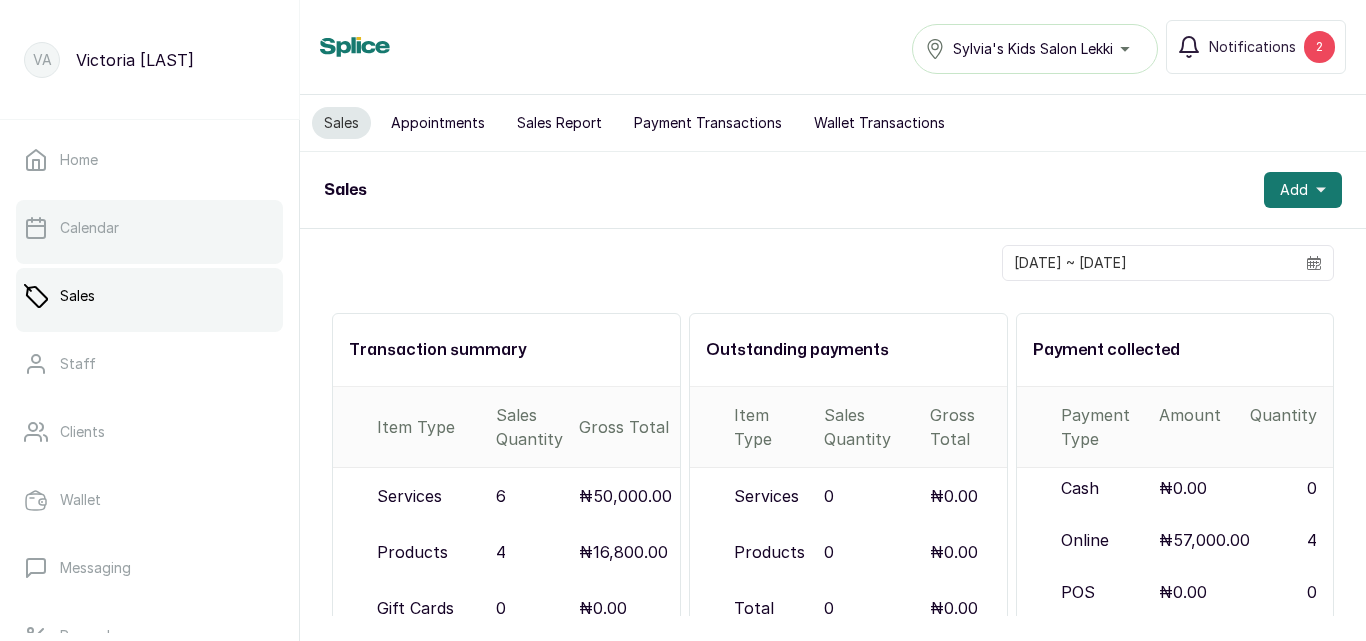 click on "Calendar" at bounding box center (149, 228) 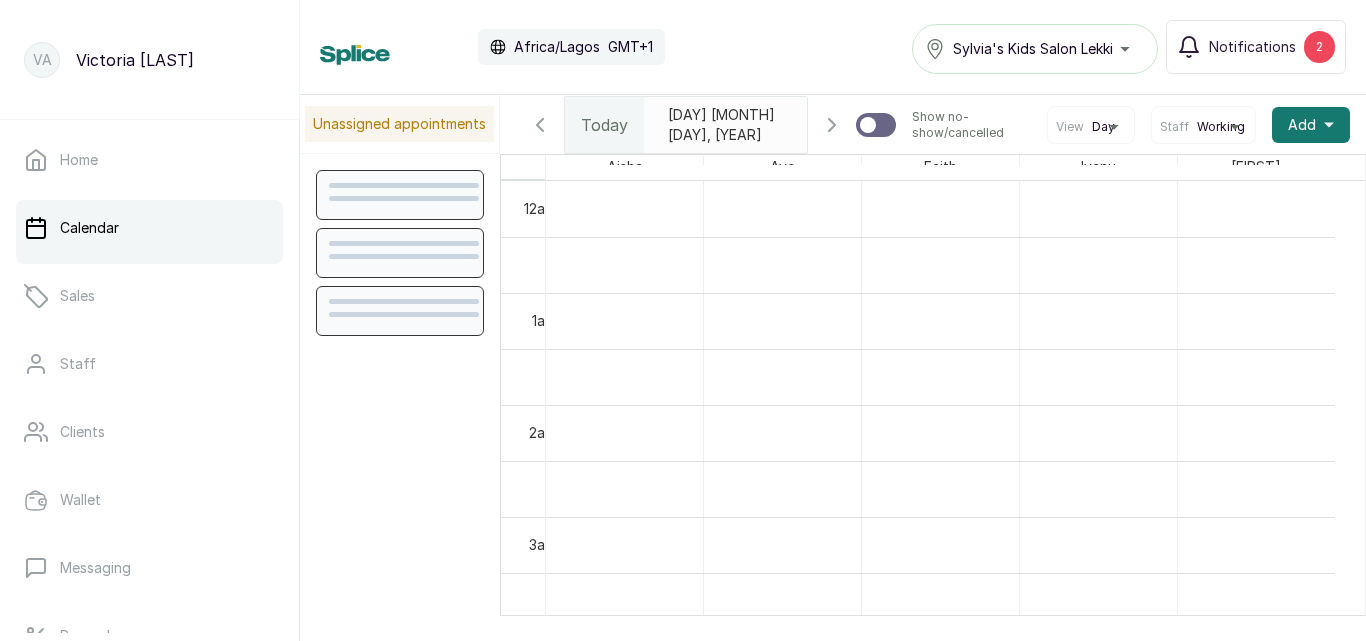 scroll, scrollTop: 673, scrollLeft: 0, axis: vertical 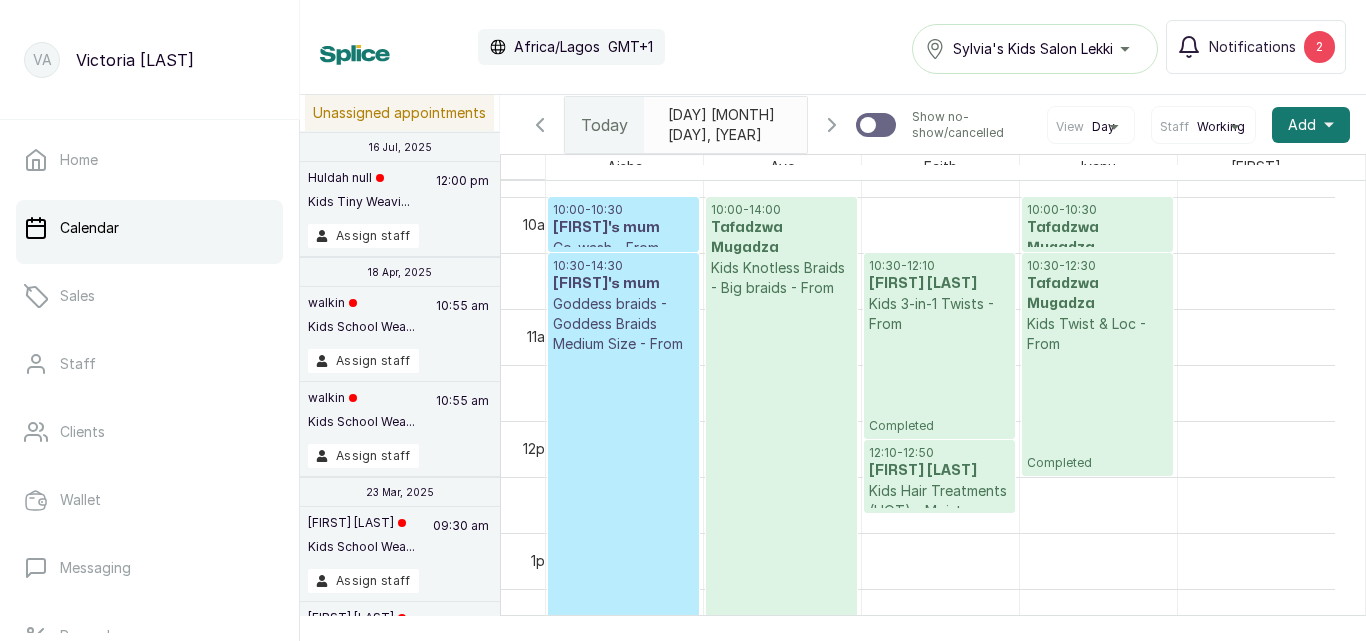 click on "[TIME]  -  [TIME] [FIRST]'s mum [LAST] - From Confirmed" at bounding box center (623, 476) 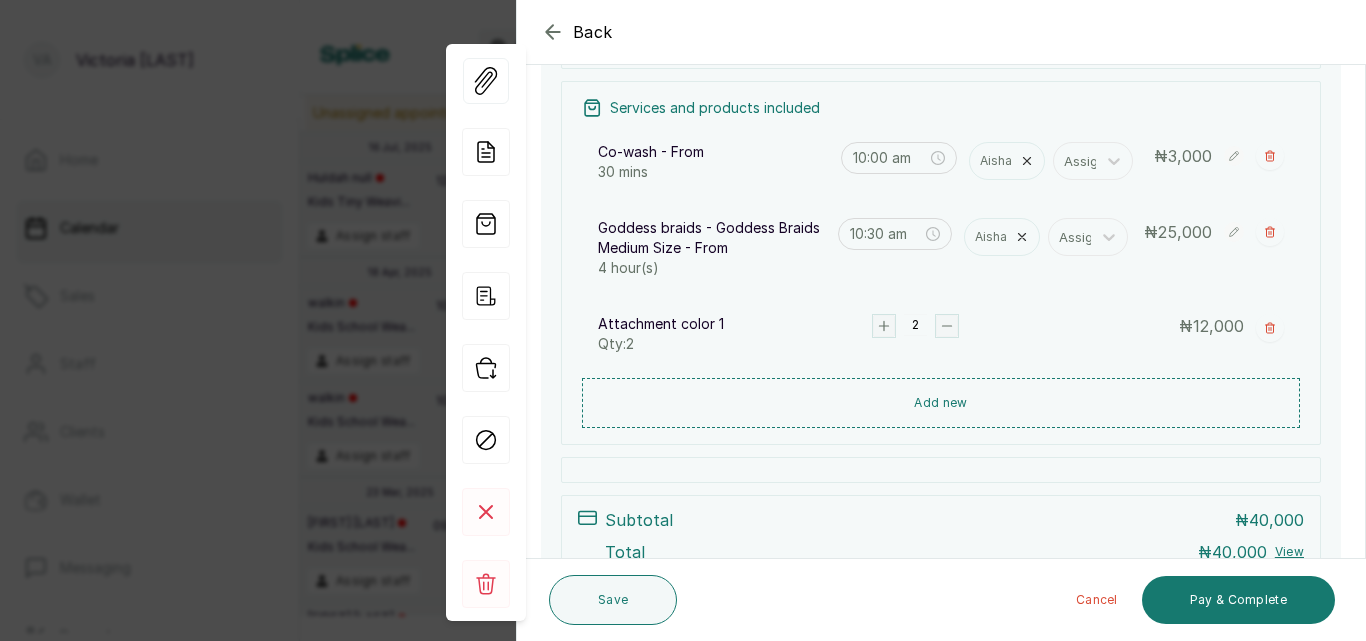 scroll, scrollTop: 440, scrollLeft: 0, axis: vertical 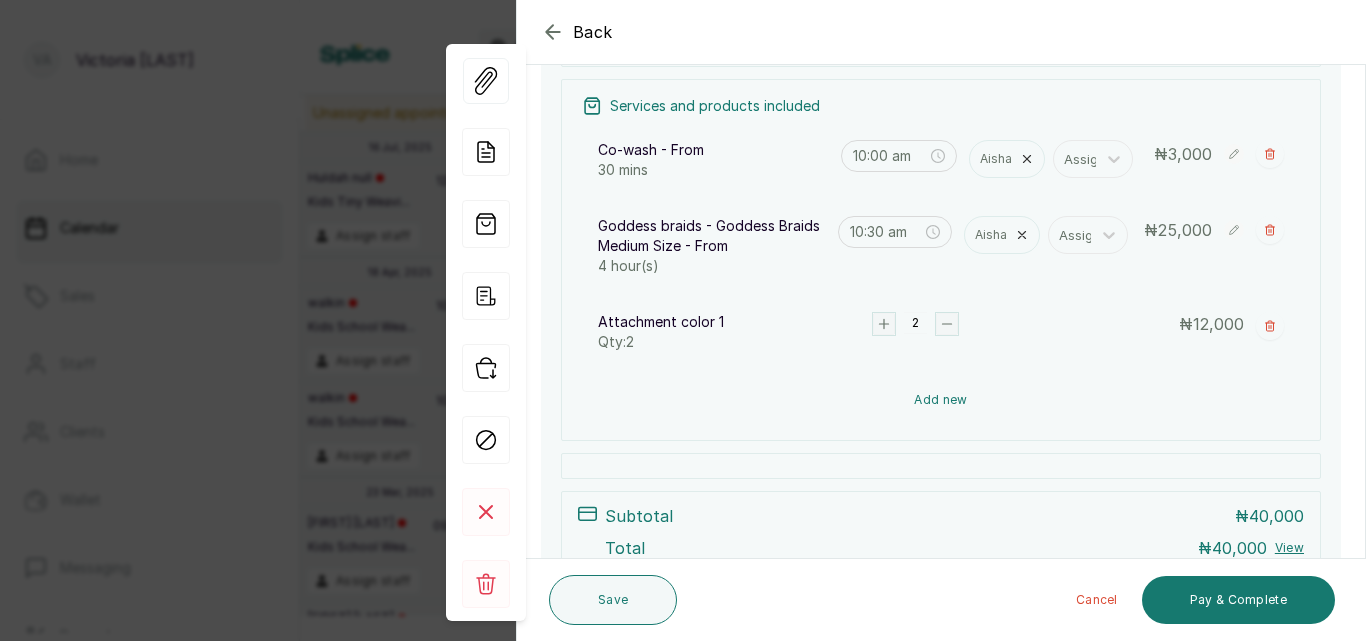 click on "Add new" at bounding box center [941, 400] 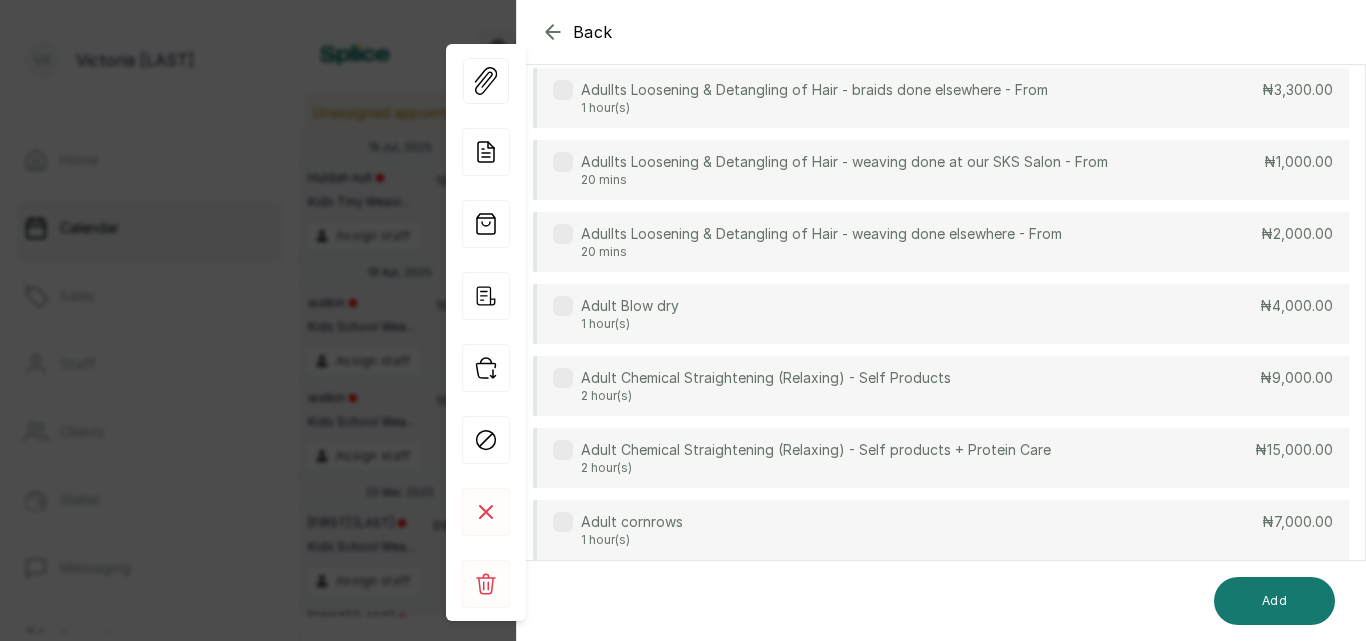 scroll, scrollTop: 149, scrollLeft: 0, axis: vertical 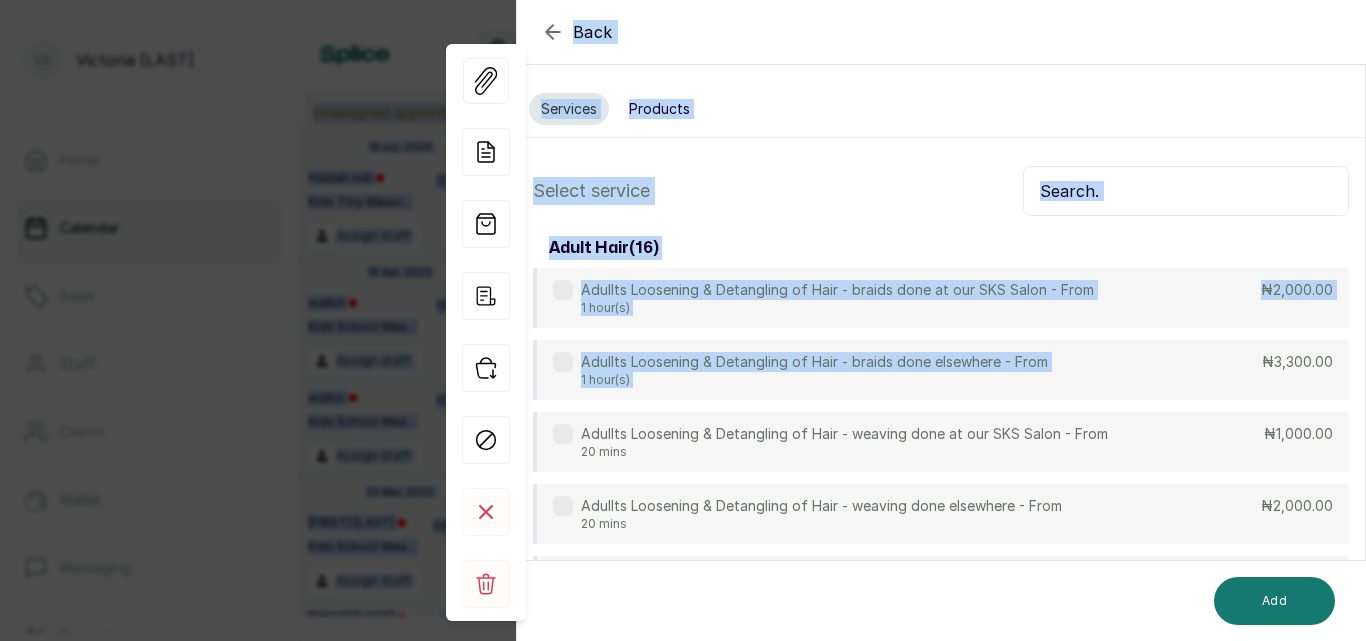 drag, startPoint x: 1186, startPoint y: 225, endPoint x: 1175, endPoint y: -46, distance: 271.22314 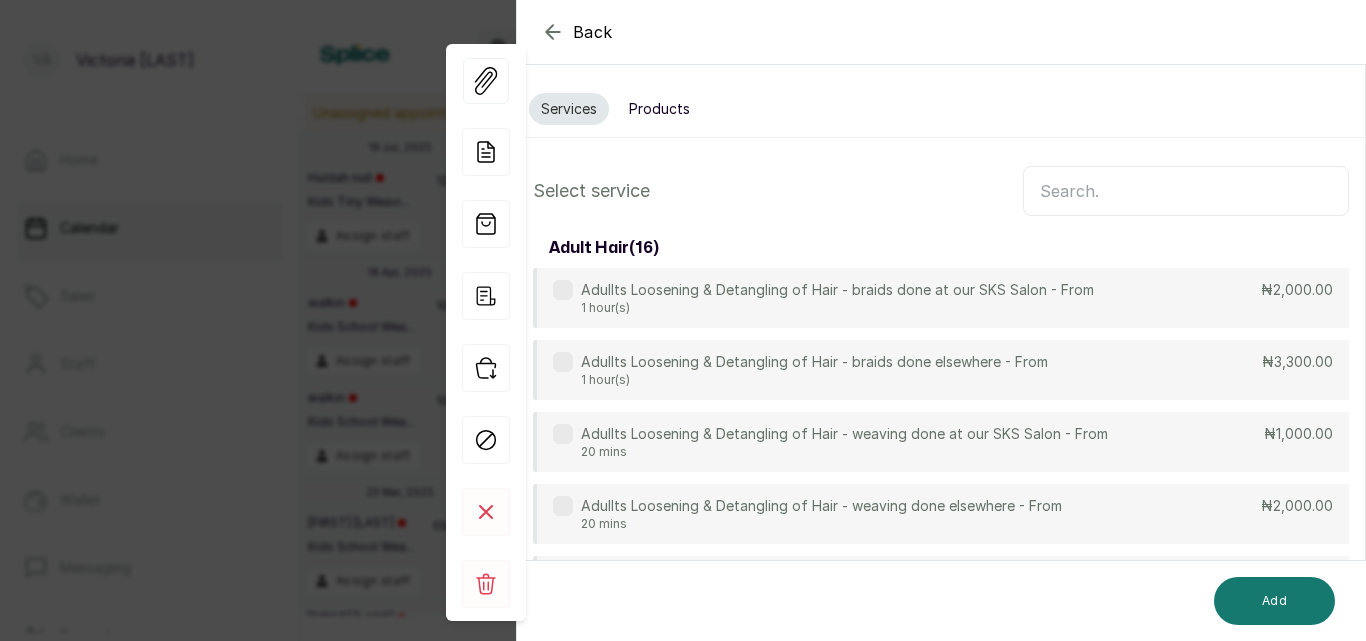 click on "Products" at bounding box center [659, 109] 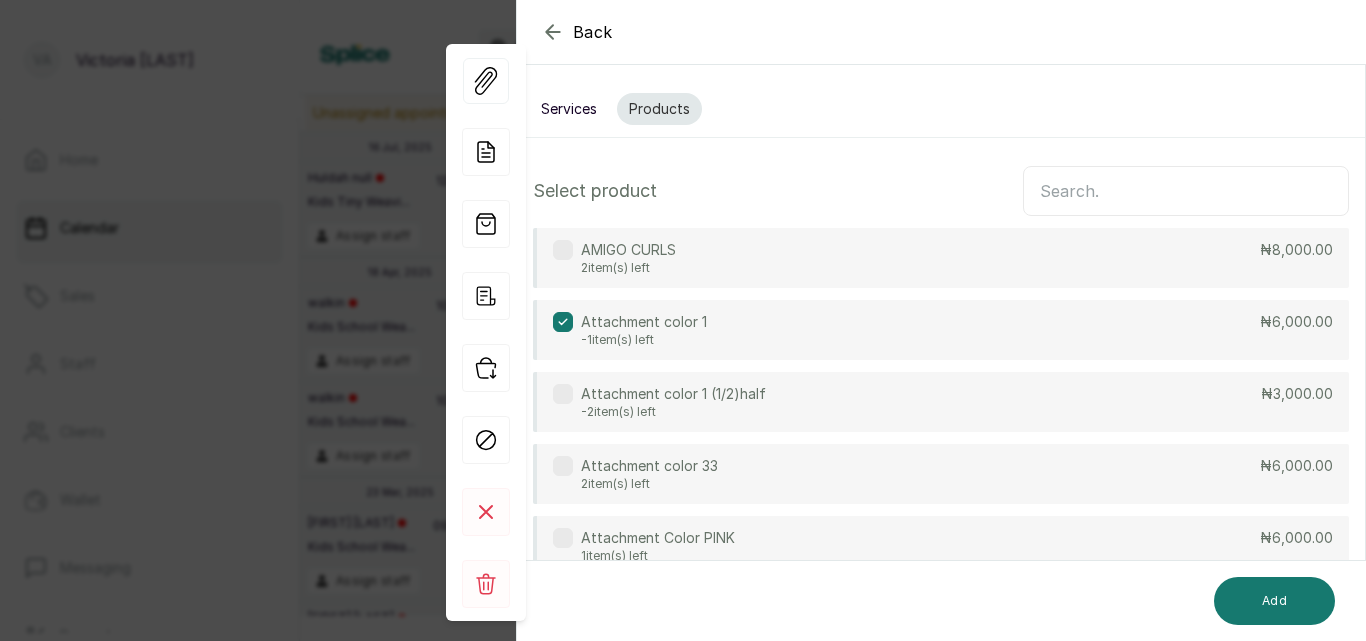click at bounding box center (1186, 191) 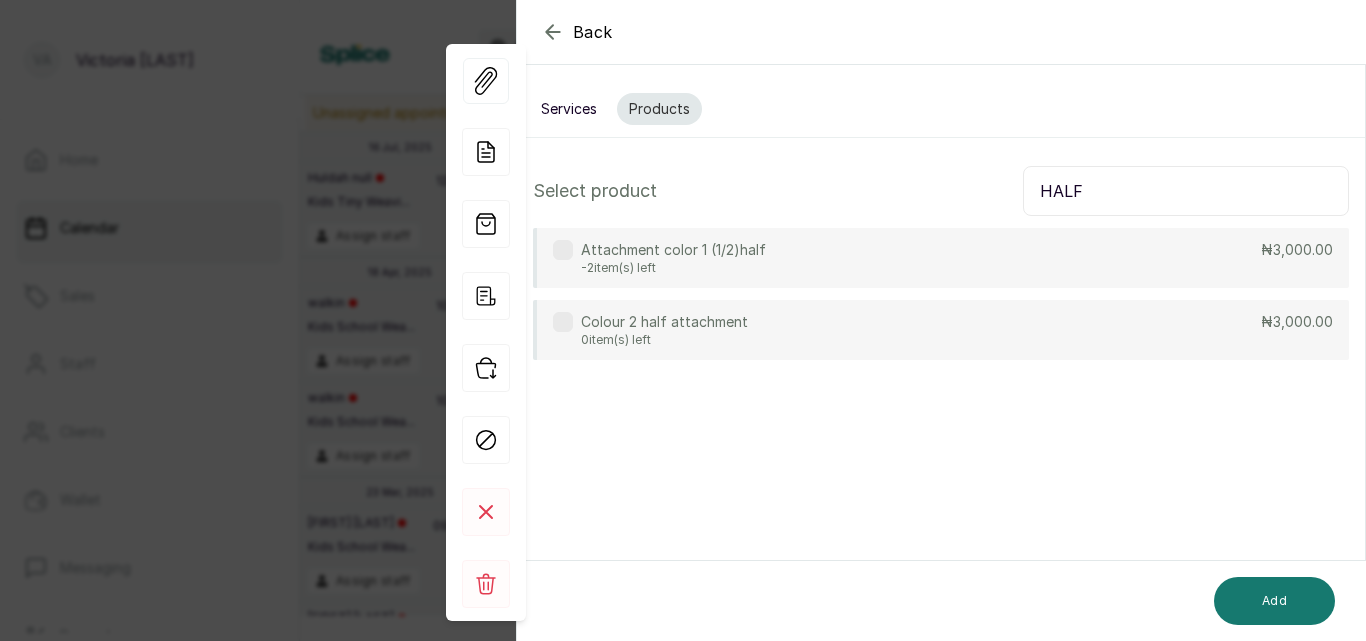 type on "HALF" 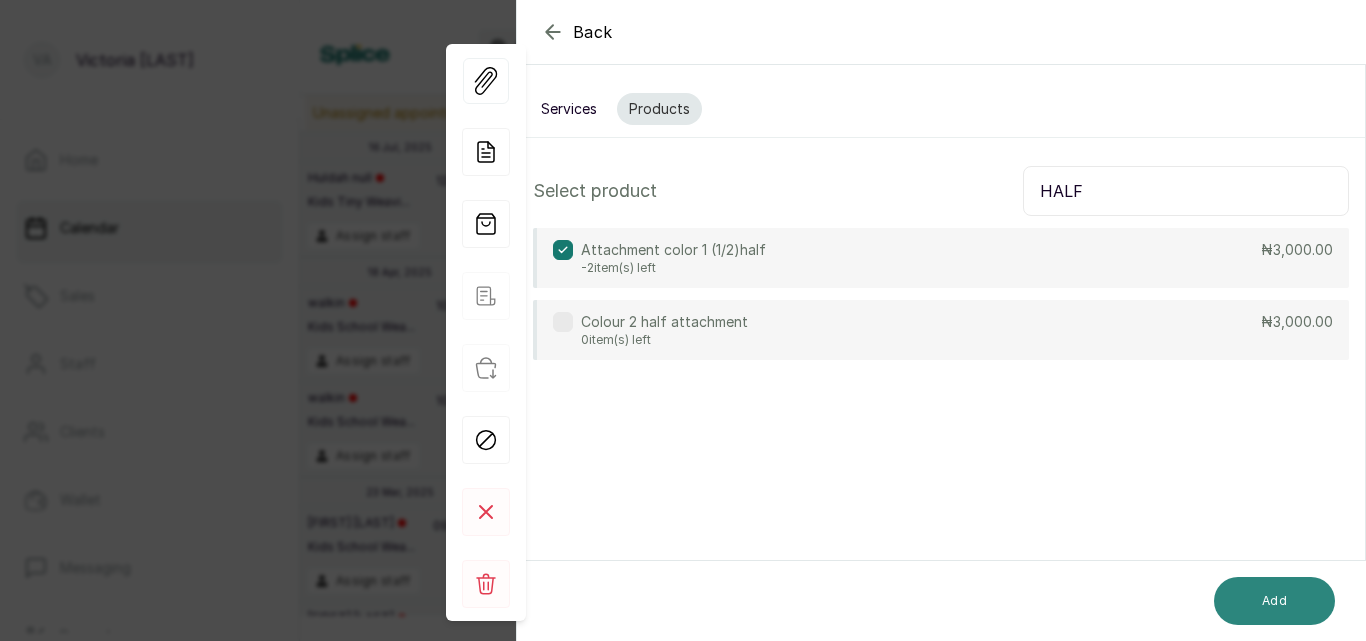 click on "Add" at bounding box center (1274, 601) 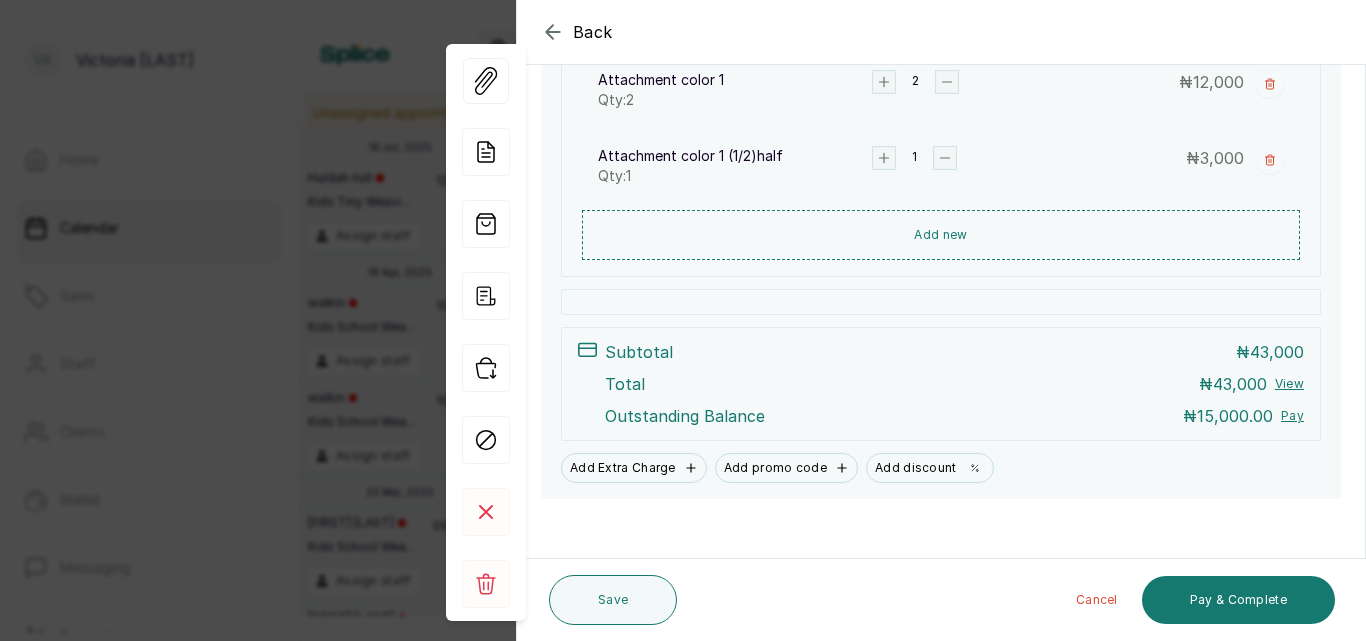 scroll, scrollTop: 693, scrollLeft: 0, axis: vertical 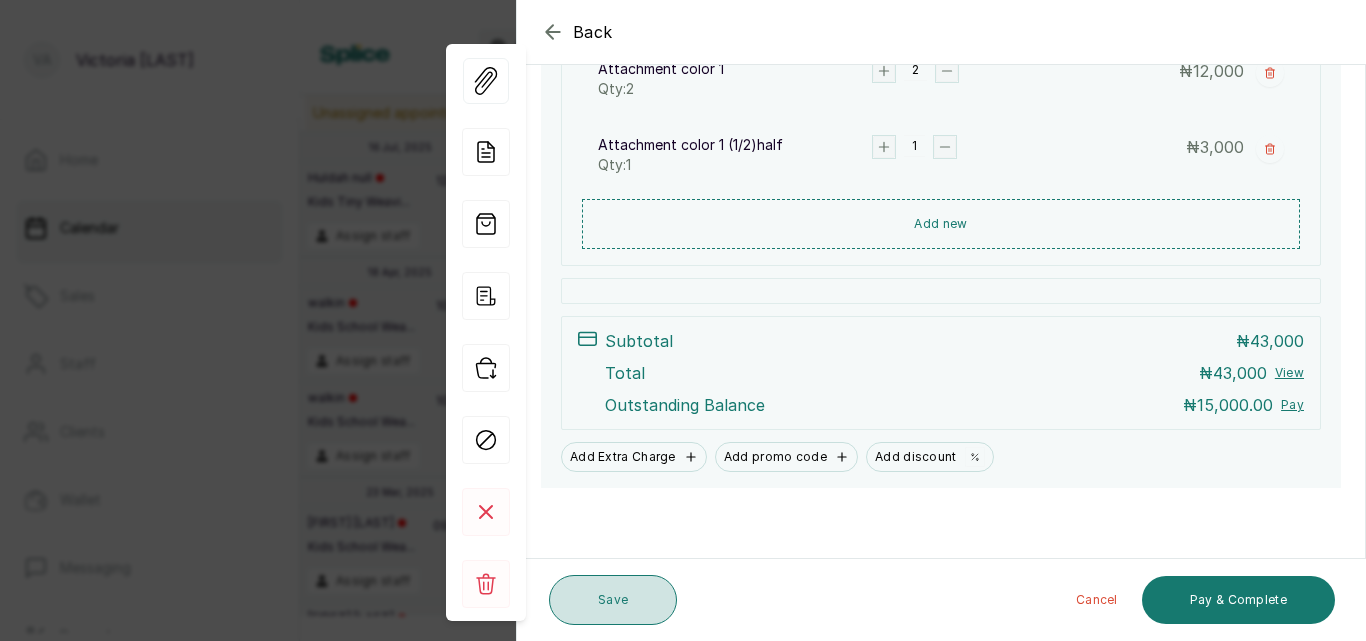click on "Save" at bounding box center [613, 600] 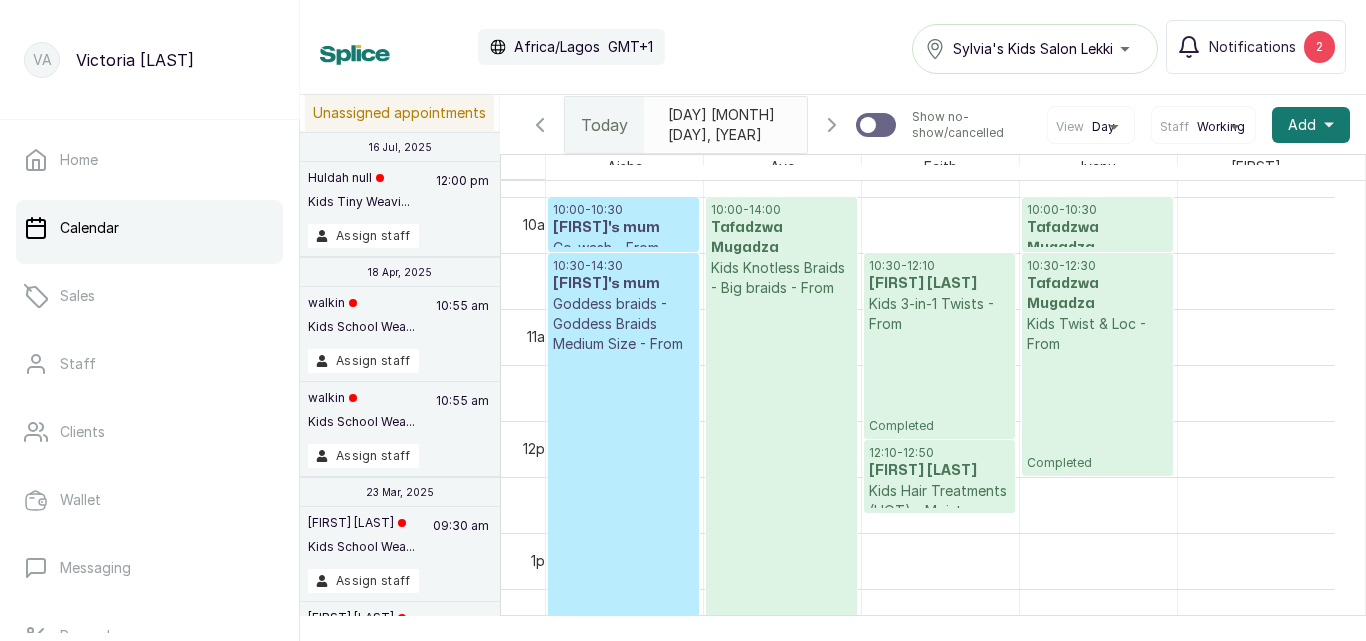 click on "[TIME]  -  [TIME] [FIRST]'s mum [LAST] - From Confirmed" at bounding box center (623, 476) 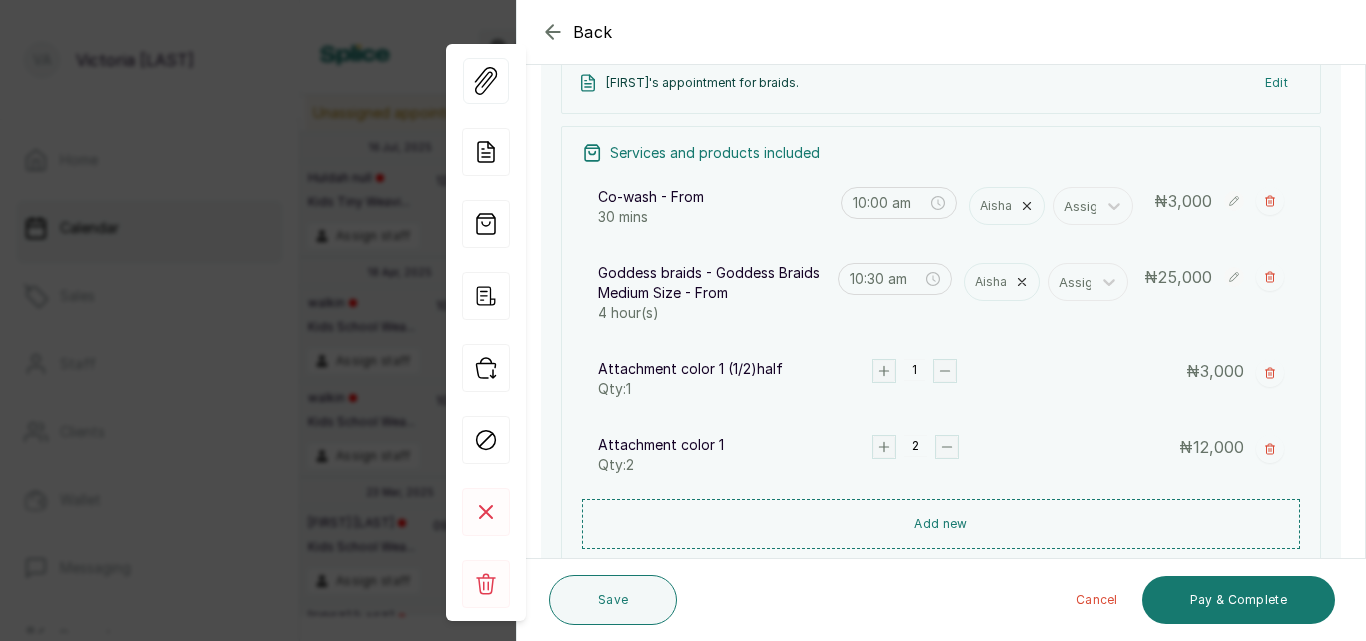 scroll, scrollTop: 395, scrollLeft: 0, axis: vertical 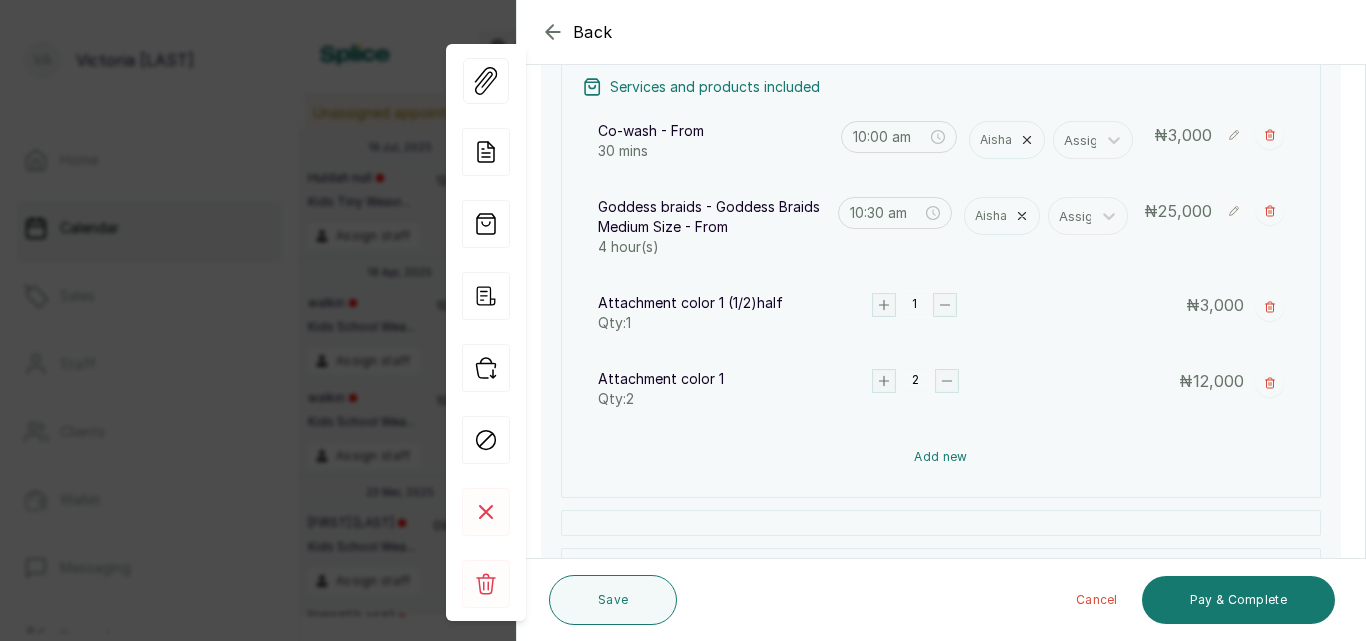 click on "Add new" at bounding box center (941, 457) 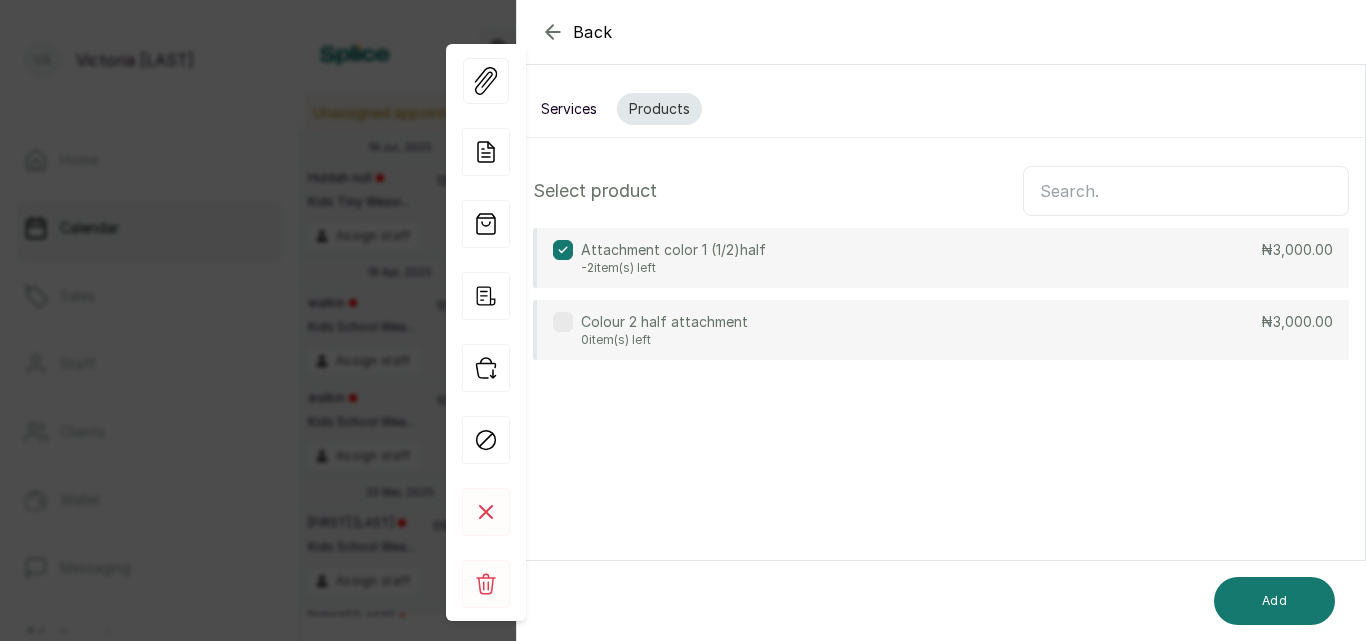 scroll, scrollTop: 0, scrollLeft: 0, axis: both 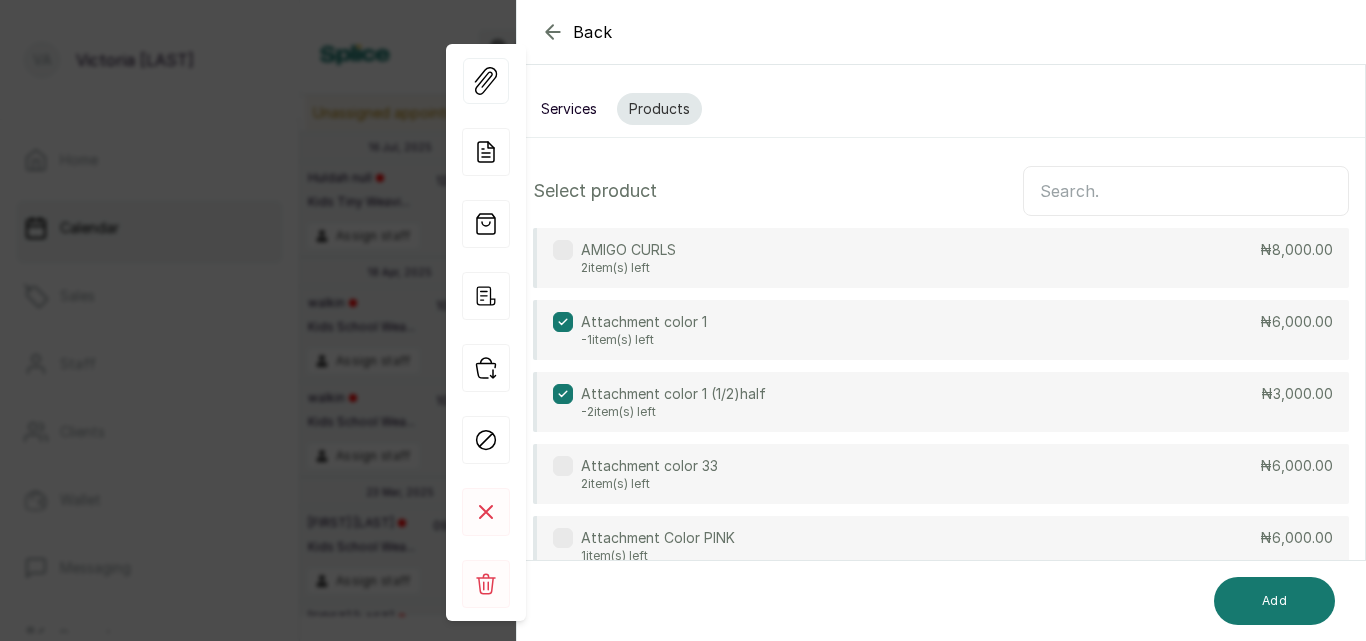 click at bounding box center [563, 250] 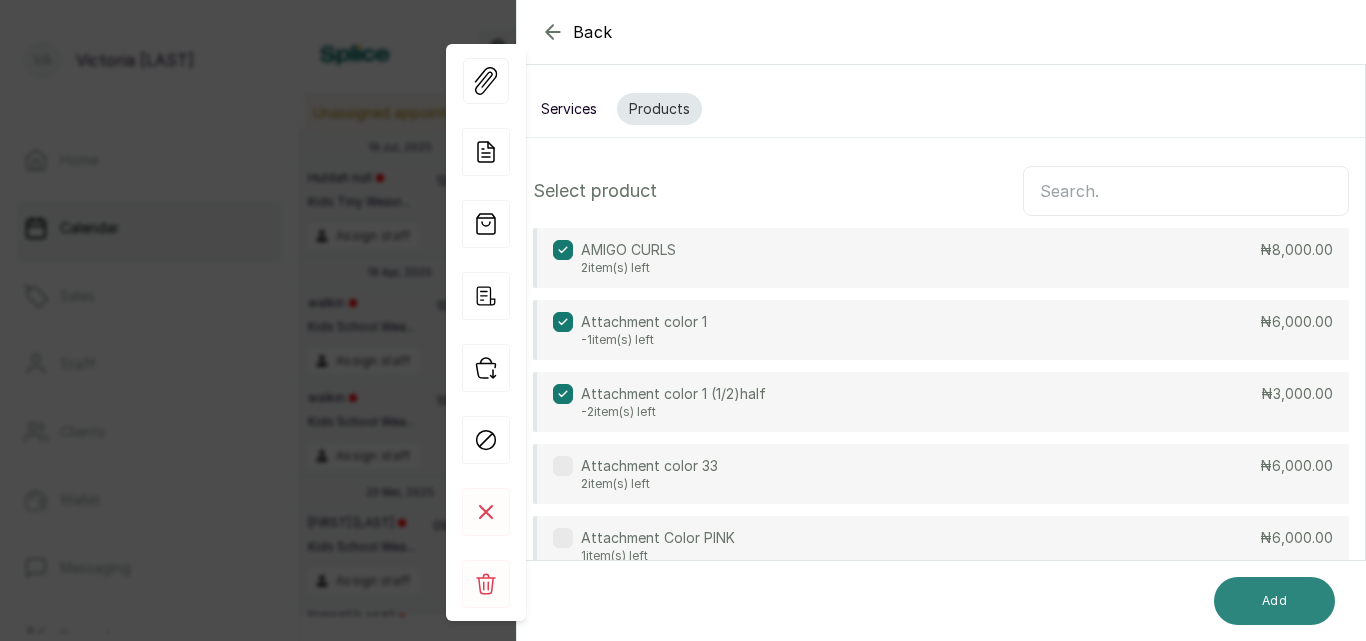 click on "Add" at bounding box center (1274, 601) 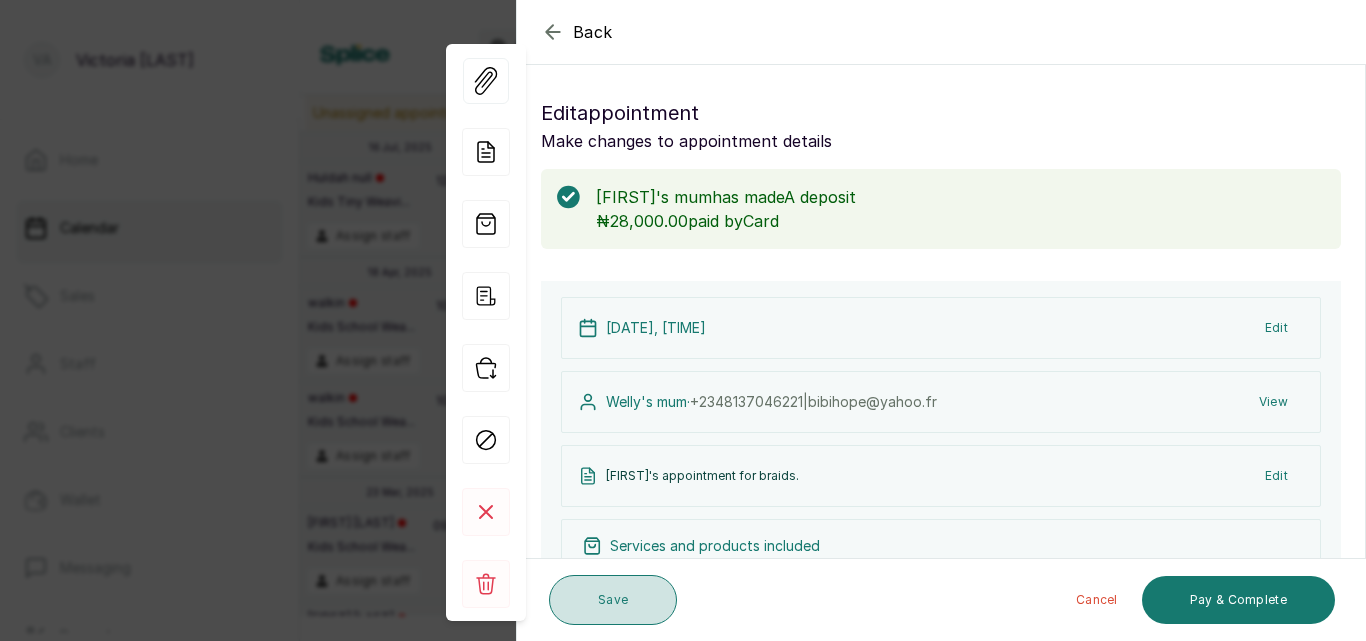 click on "Save" at bounding box center [613, 600] 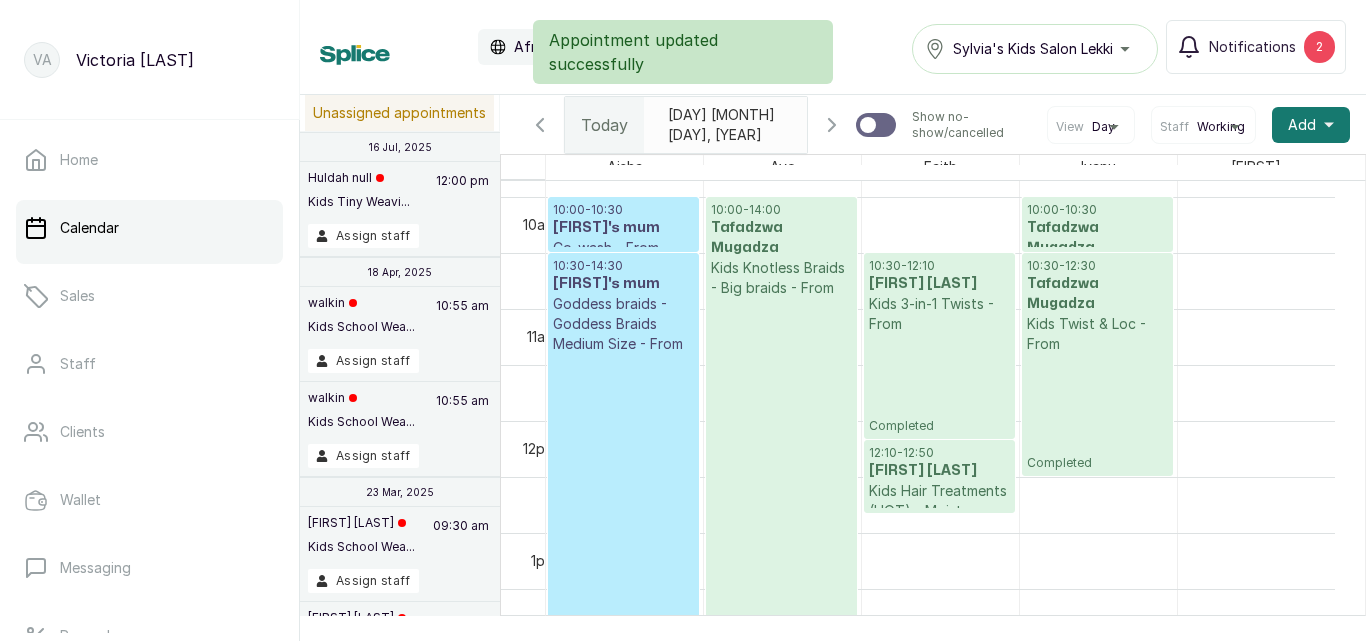 click on "[TIME]  -  [TIME] [FIRST]'s mum [LAST] - From Confirmed" at bounding box center (623, 476) 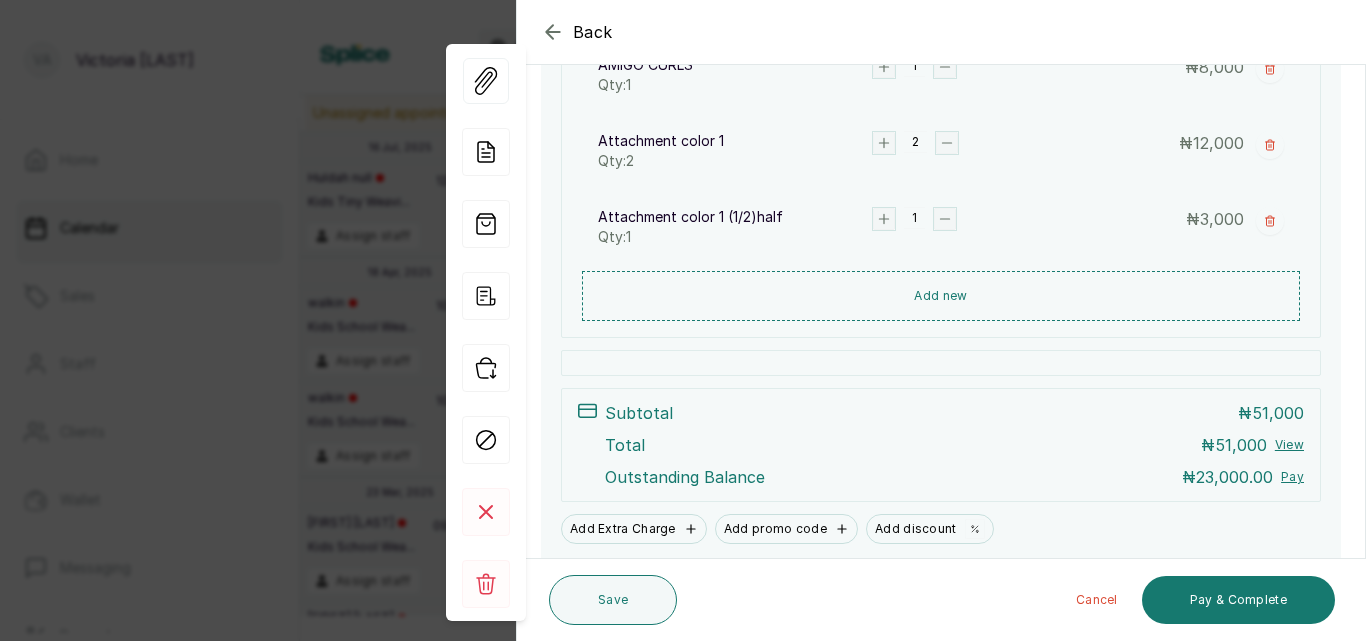 scroll, scrollTop: 687, scrollLeft: 0, axis: vertical 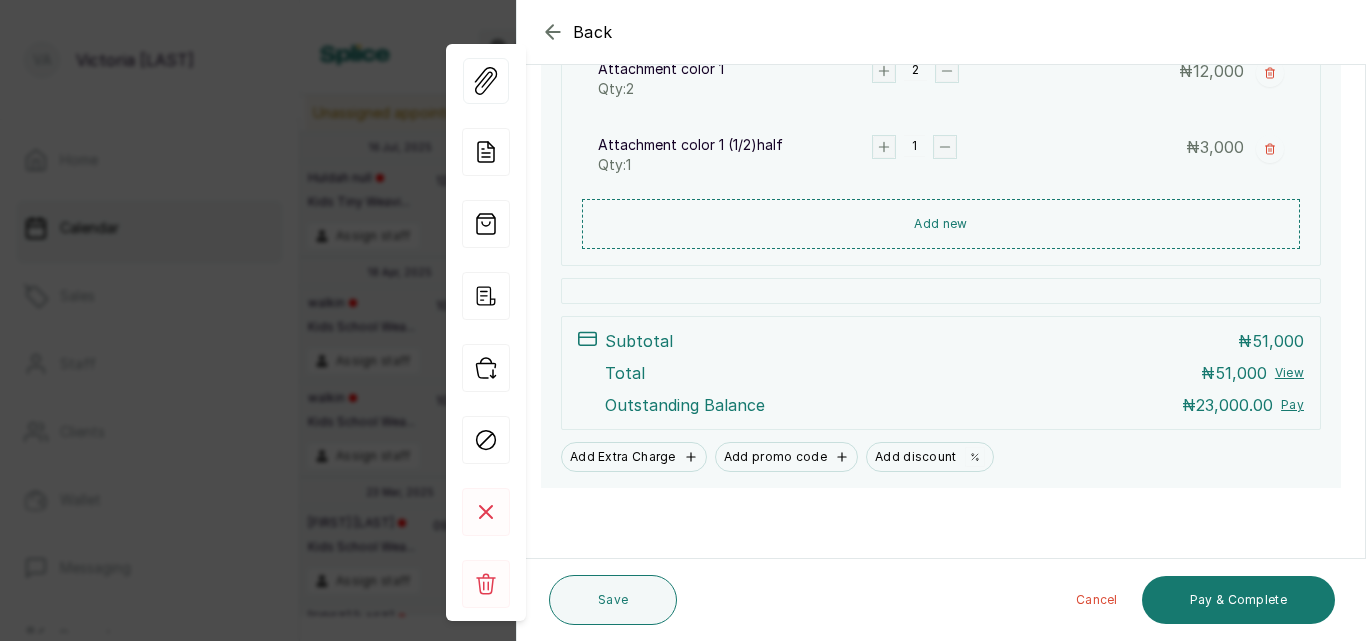 click 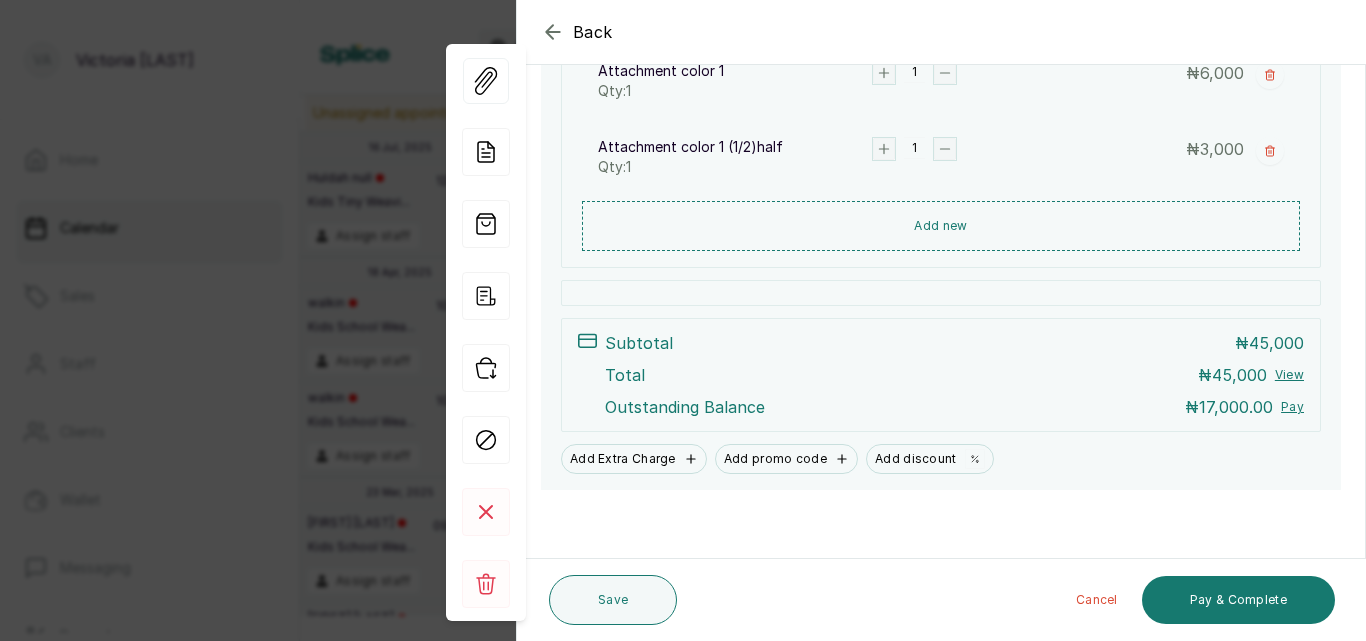 scroll, scrollTop: 769, scrollLeft: 0, axis: vertical 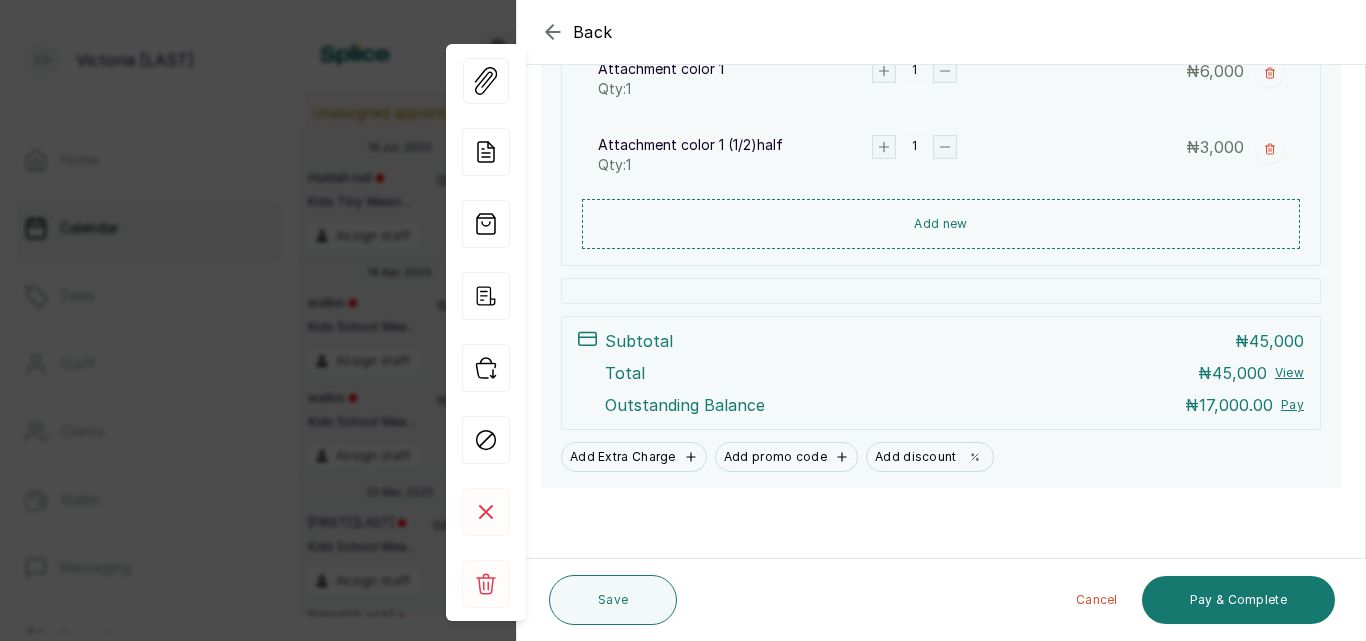 click 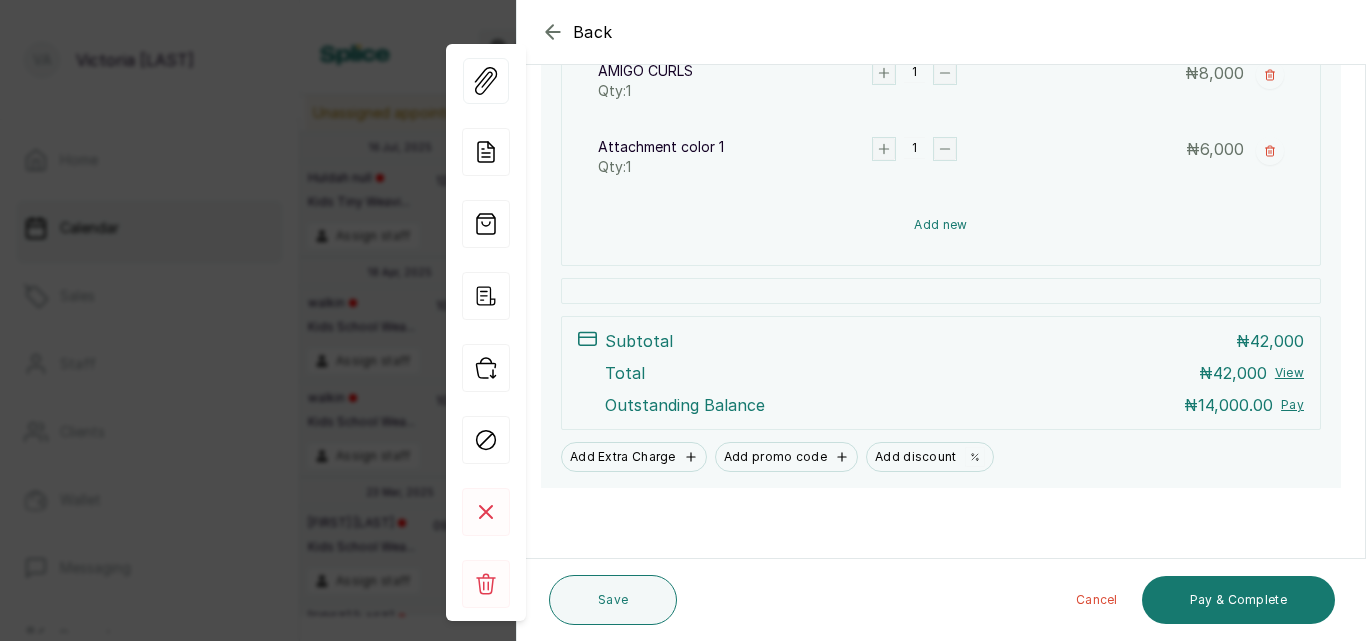 click on "Add new" at bounding box center (941, 225) 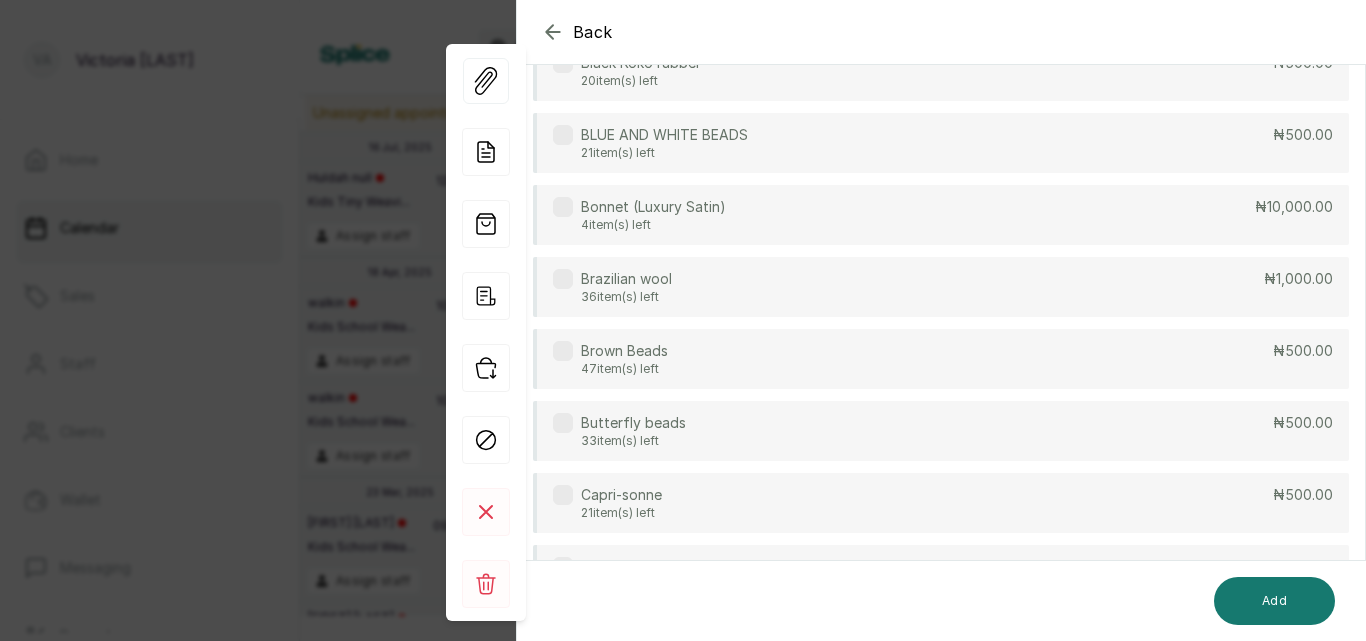 scroll, scrollTop: 523, scrollLeft: 0, axis: vertical 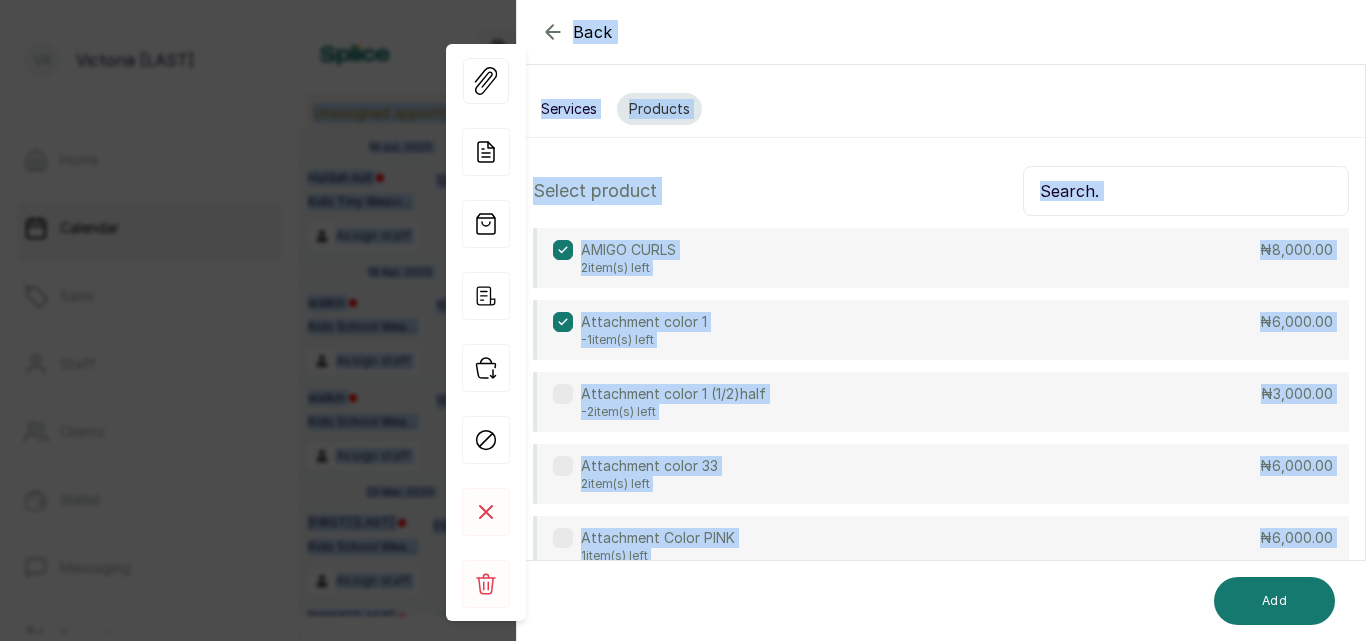 drag, startPoint x: 935, startPoint y: 226, endPoint x: 885, endPoint y: -53, distance: 283.4449 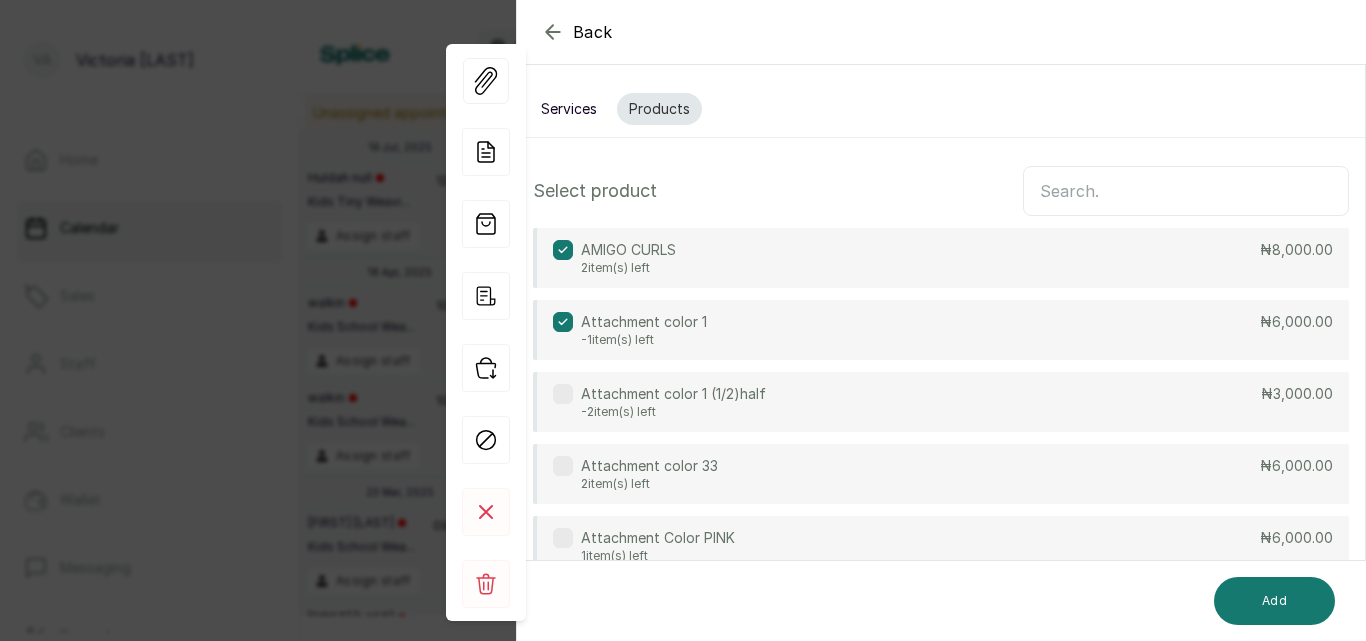type on "C" 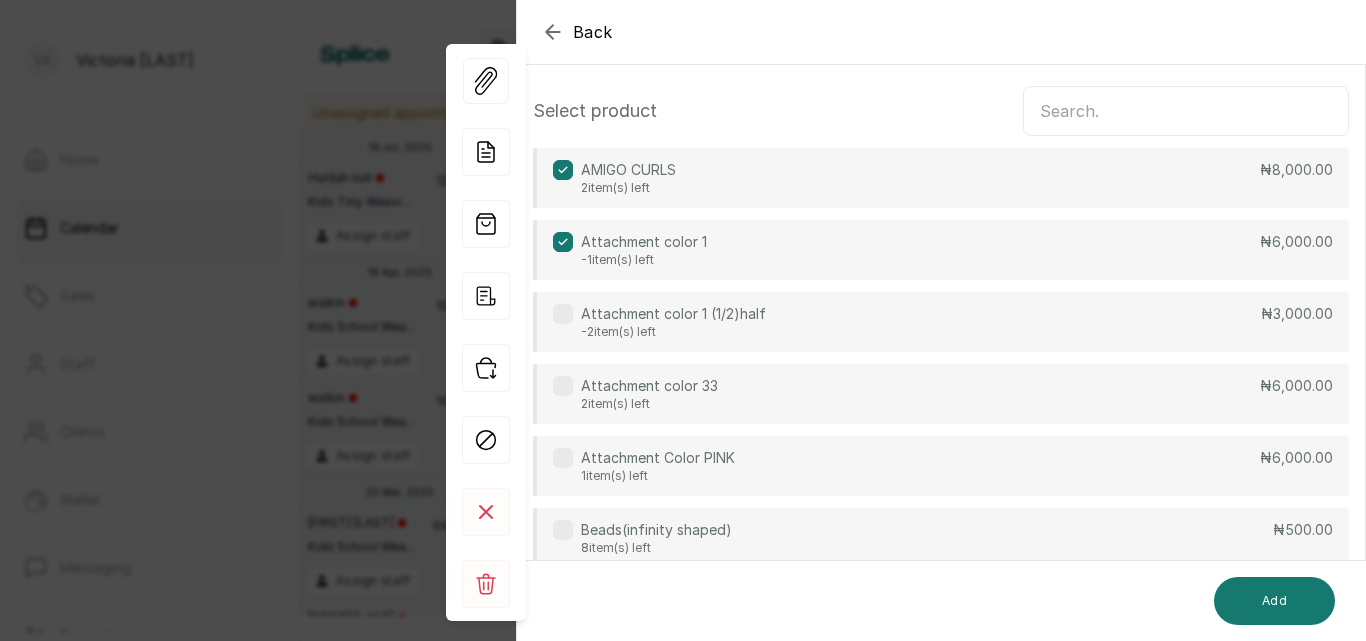 scroll, scrollTop: 73, scrollLeft: 0, axis: vertical 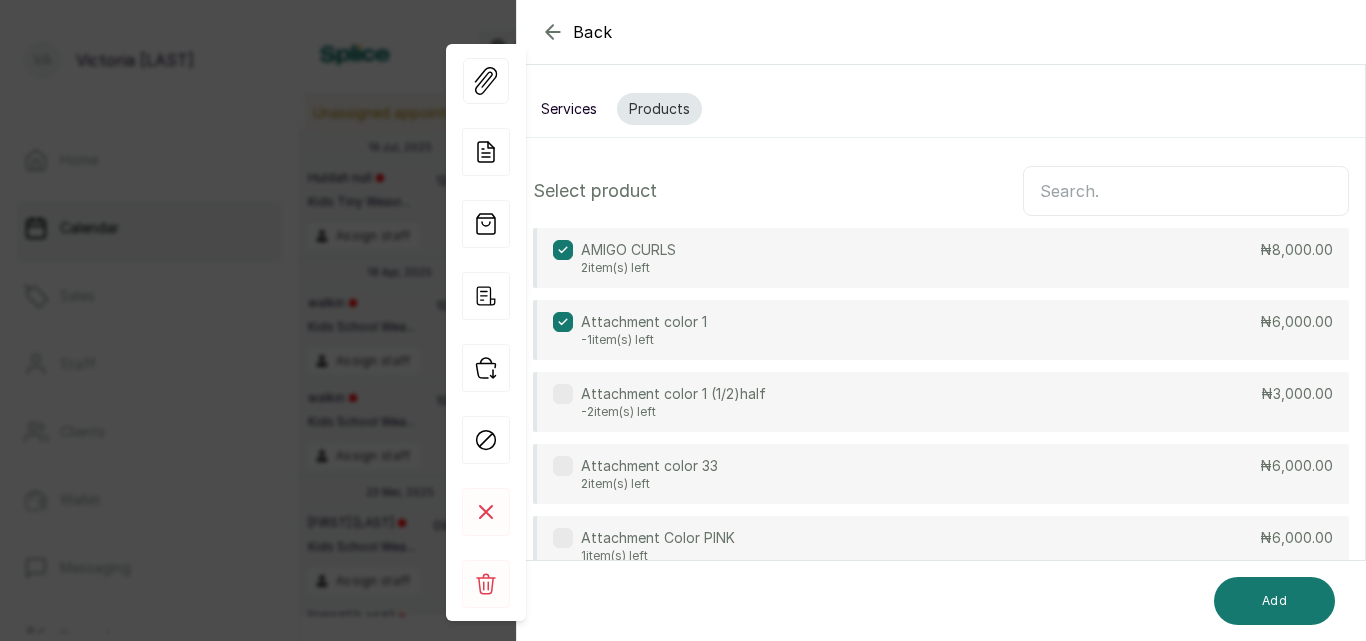 click at bounding box center (1186, 191) 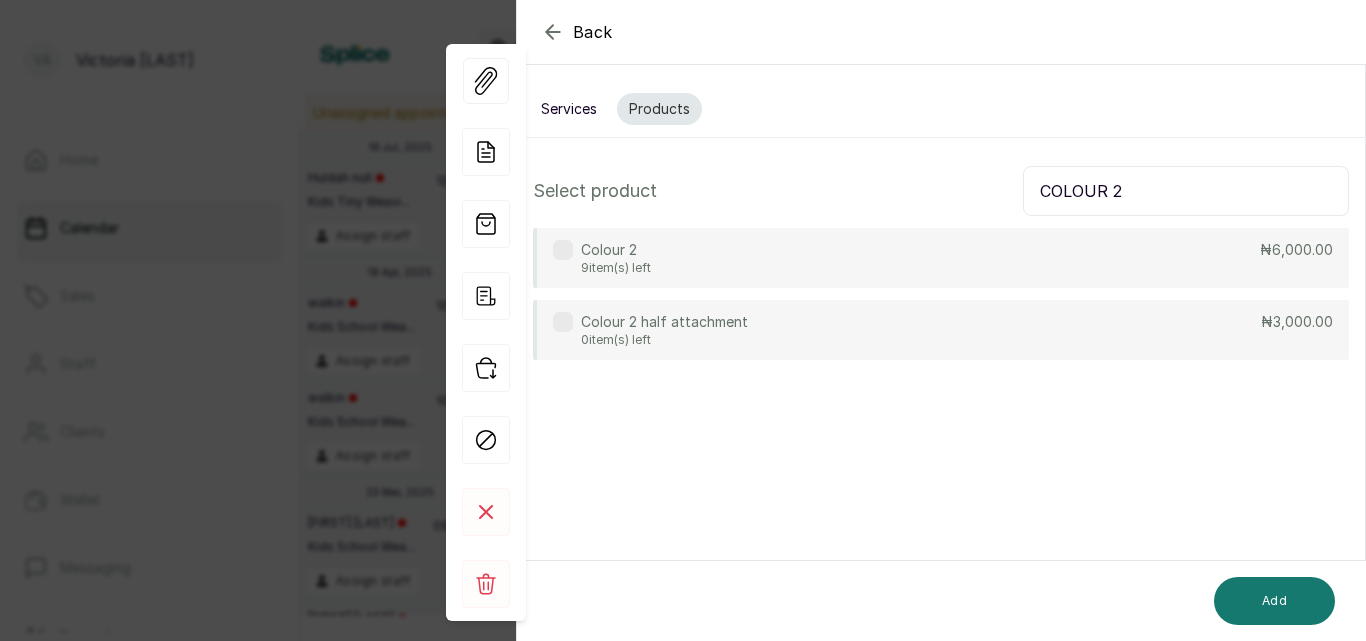 type on "COLOUR 2" 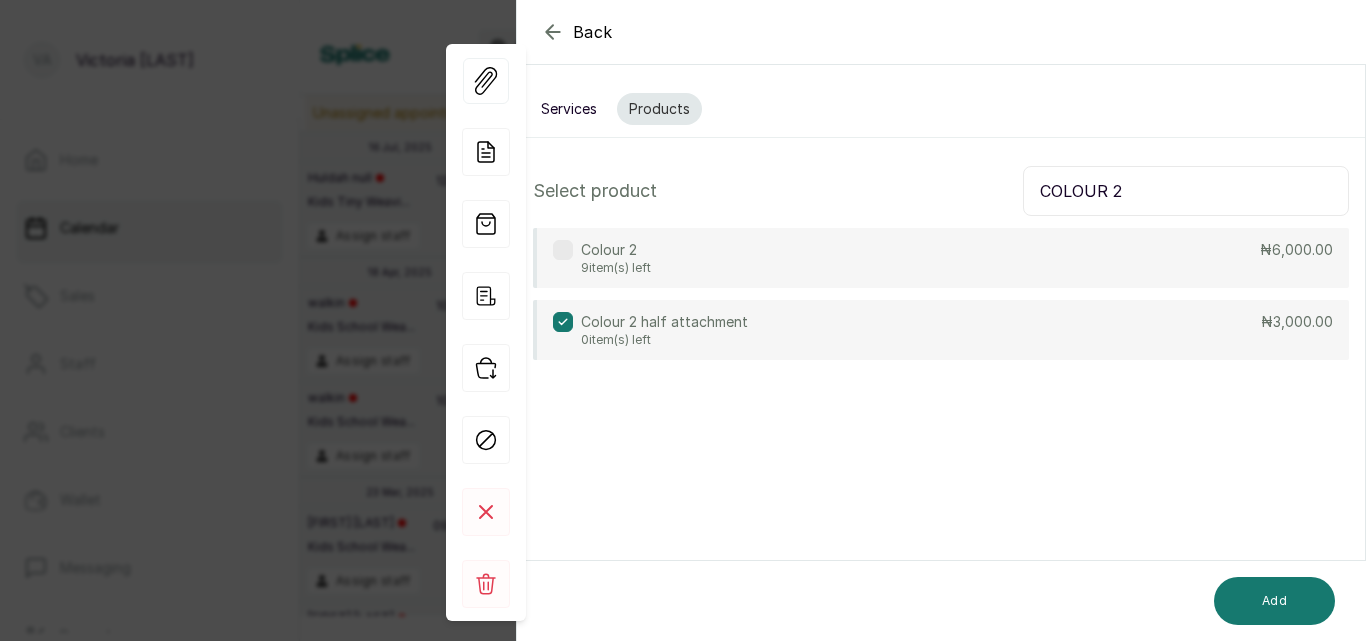 click at bounding box center (563, 250) 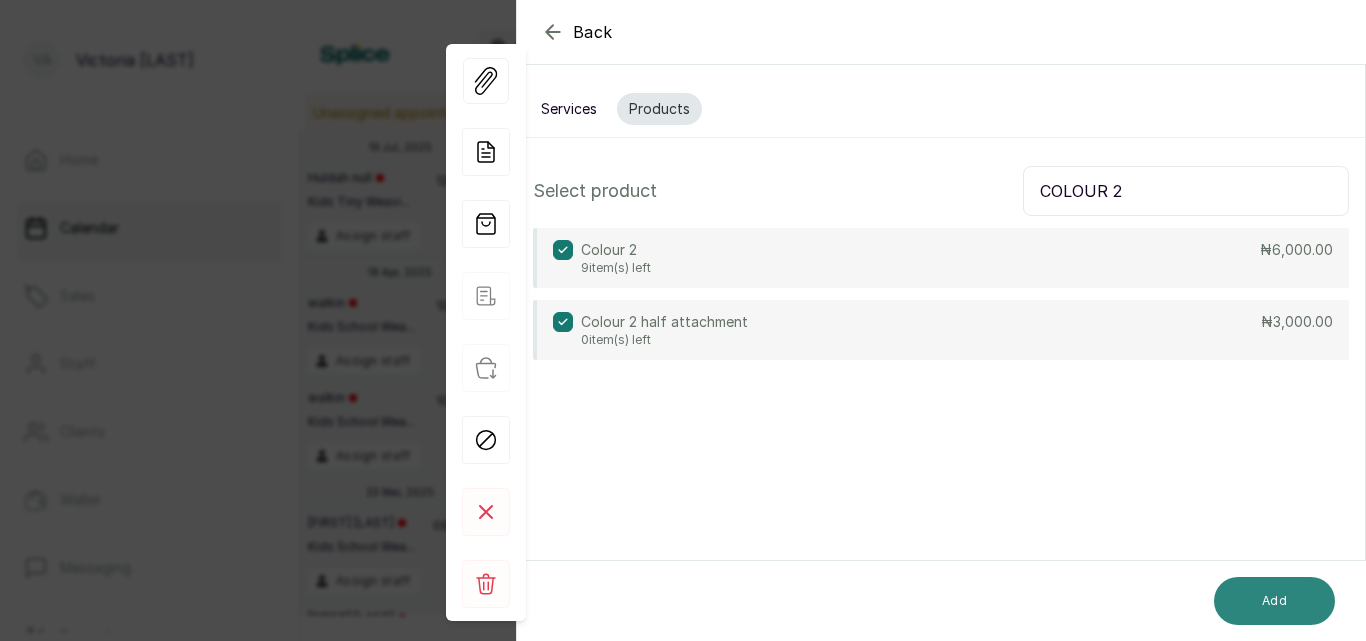 click on "Add" at bounding box center (1274, 601) 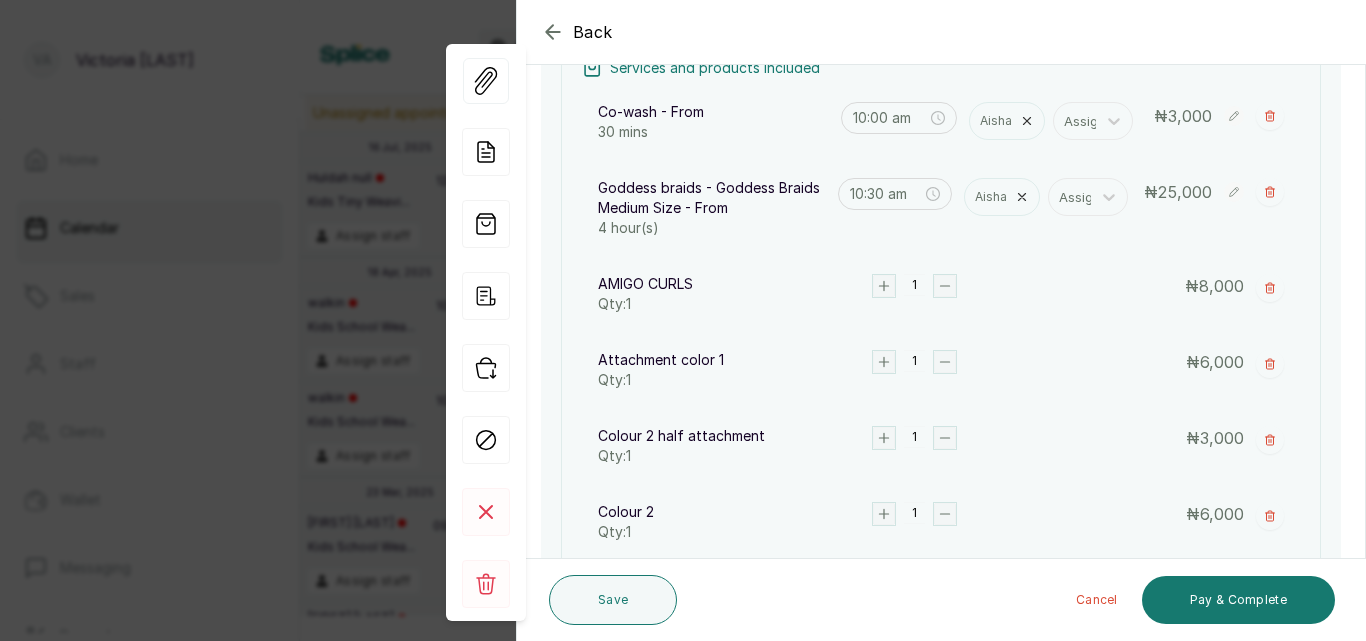 scroll, scrollTop: 475, scrollLeft: 0, axis: vertical 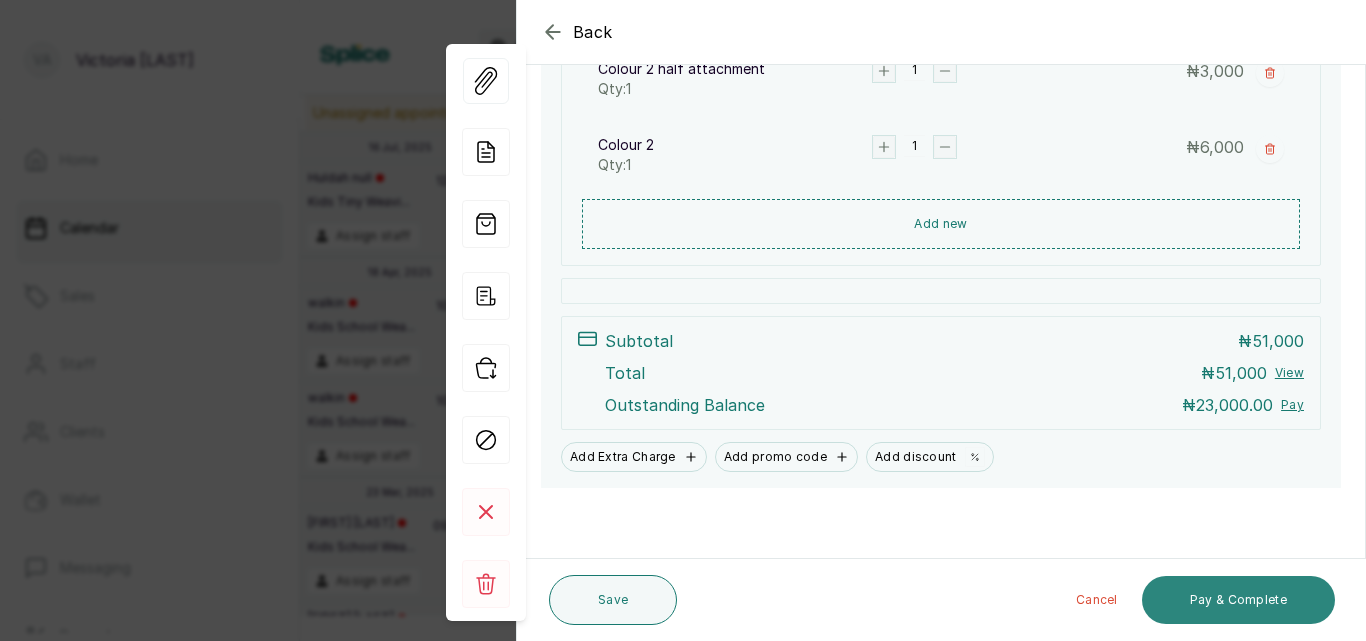 click on "Pay & Complete" at bounding box center (1238, 600) 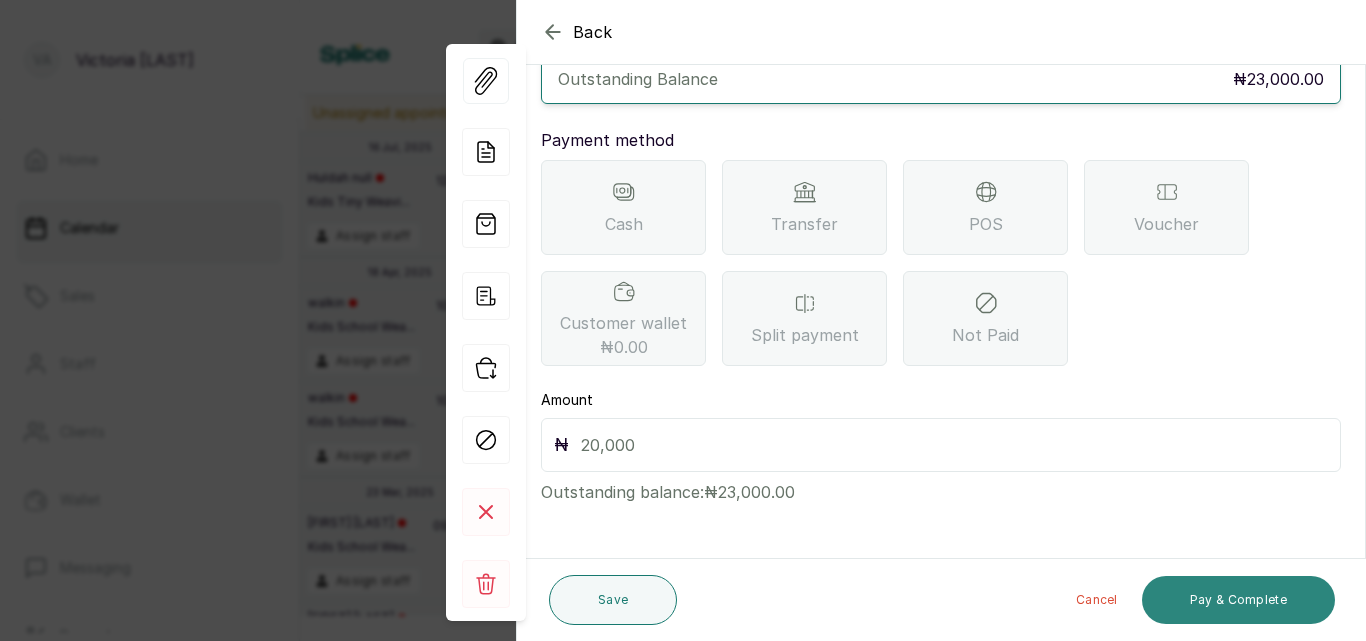 scroll, scrollTop: 159, scrollLeft: 0, axis: vertical 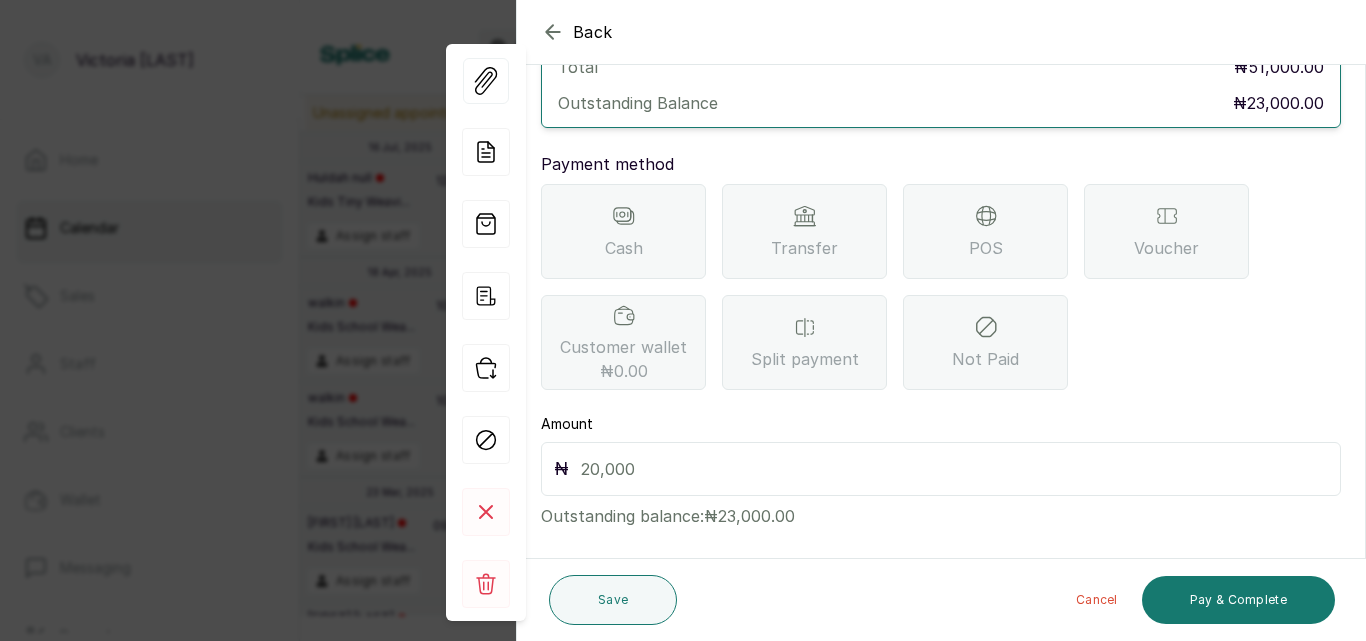click on "Transfer" at bounding box center [804, 231] 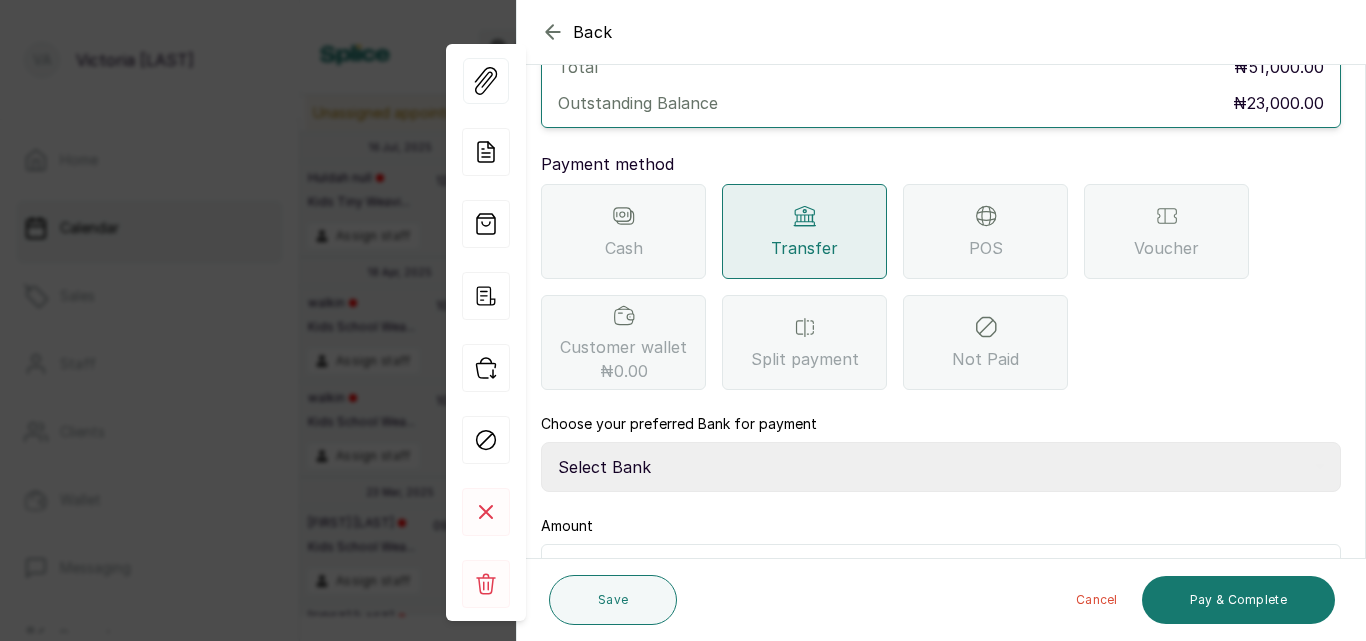 click on "Select Bank CANARY YELLOW Moniepoint MFB CANARY YELLOW Sparkle Microfinance Bank" at bounding box center (941, 467) 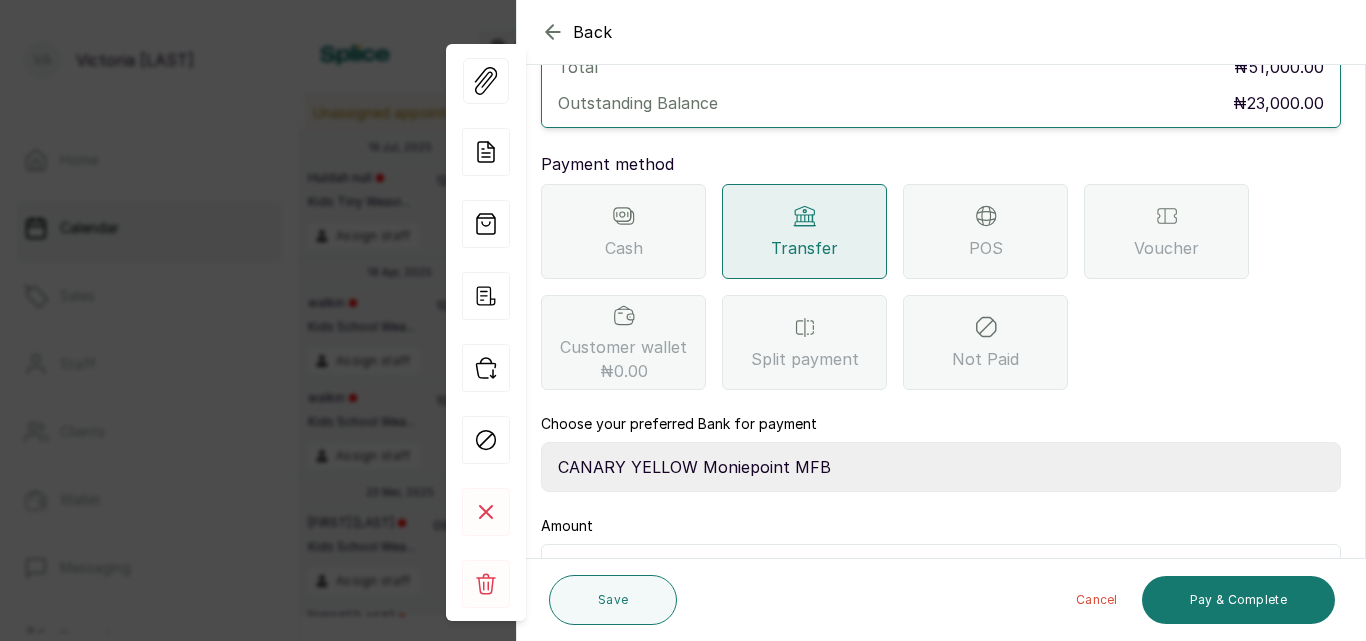 click on "Select Bank CANARY YELLOW Moniepoint MFB CANARY YELLOW Sparkle Microfinance Bank" at bounding box center (941, 467) 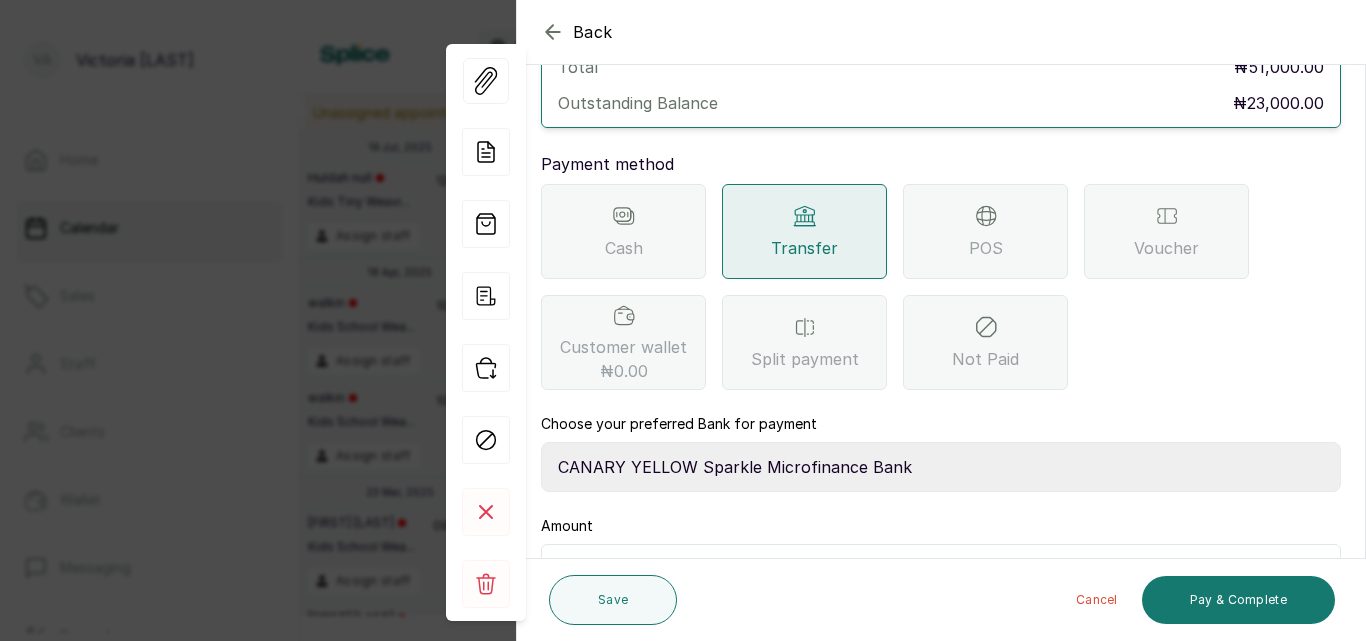 click on "Select Bank CANARY YELLOW Moniepoint MFB CANARY YELLOW Sparkle Microfinance Bank" at bounding box center [941, 467] 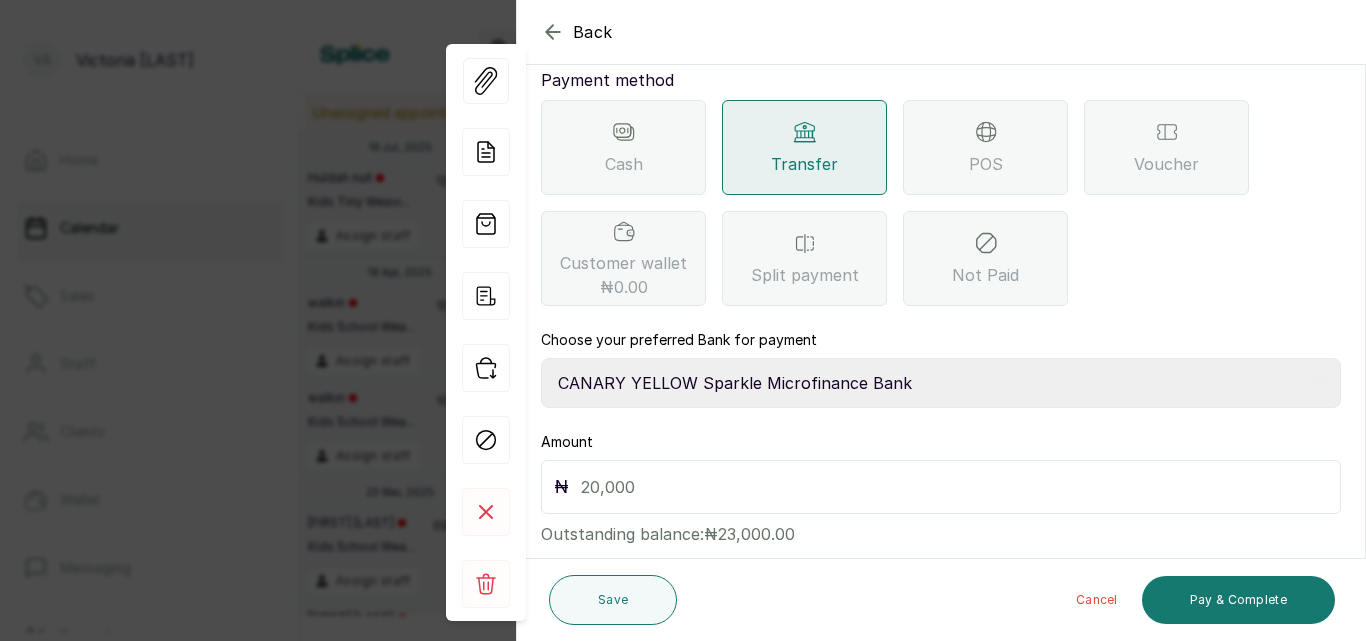 scroll, scrollTop: 261, scrollLeft: 0, axis: vertical 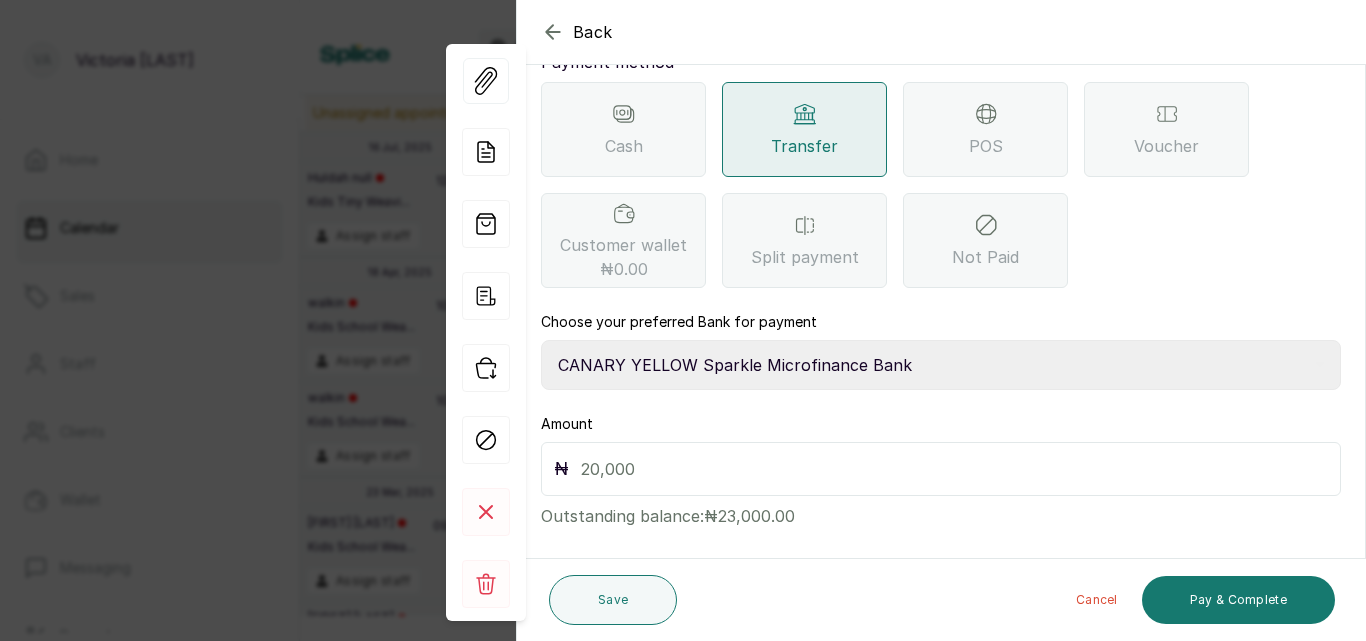 click at bounding box center (954, 469) 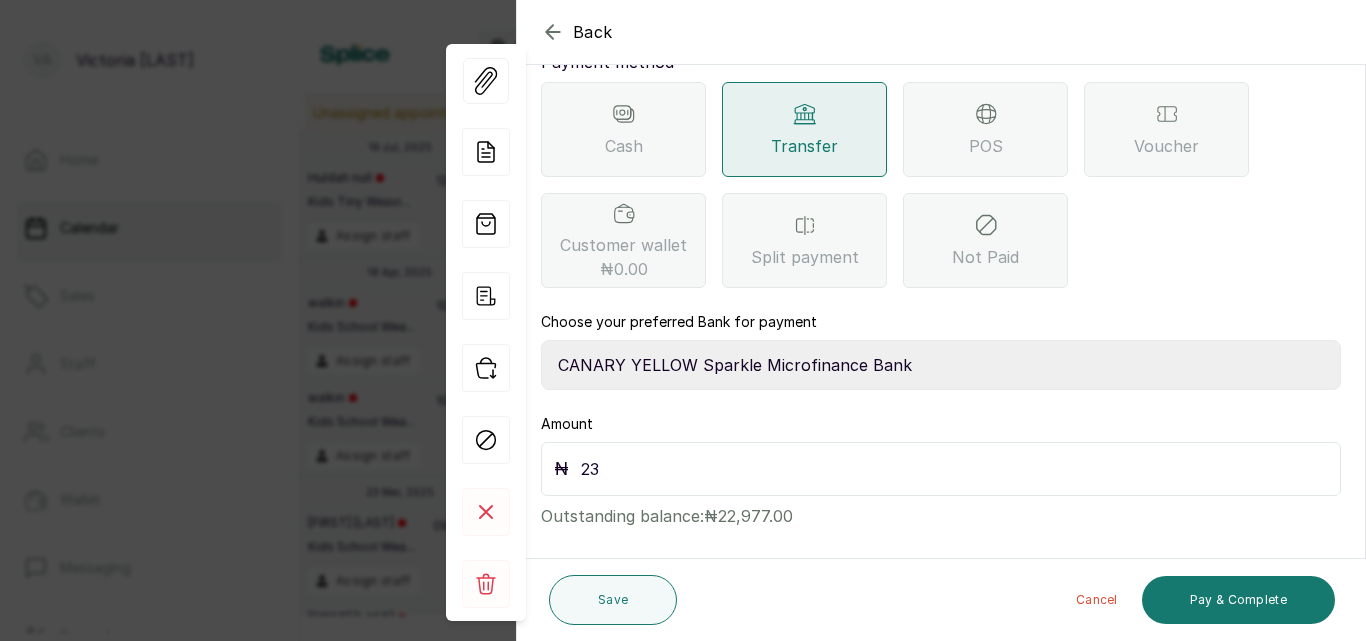 type on "2" 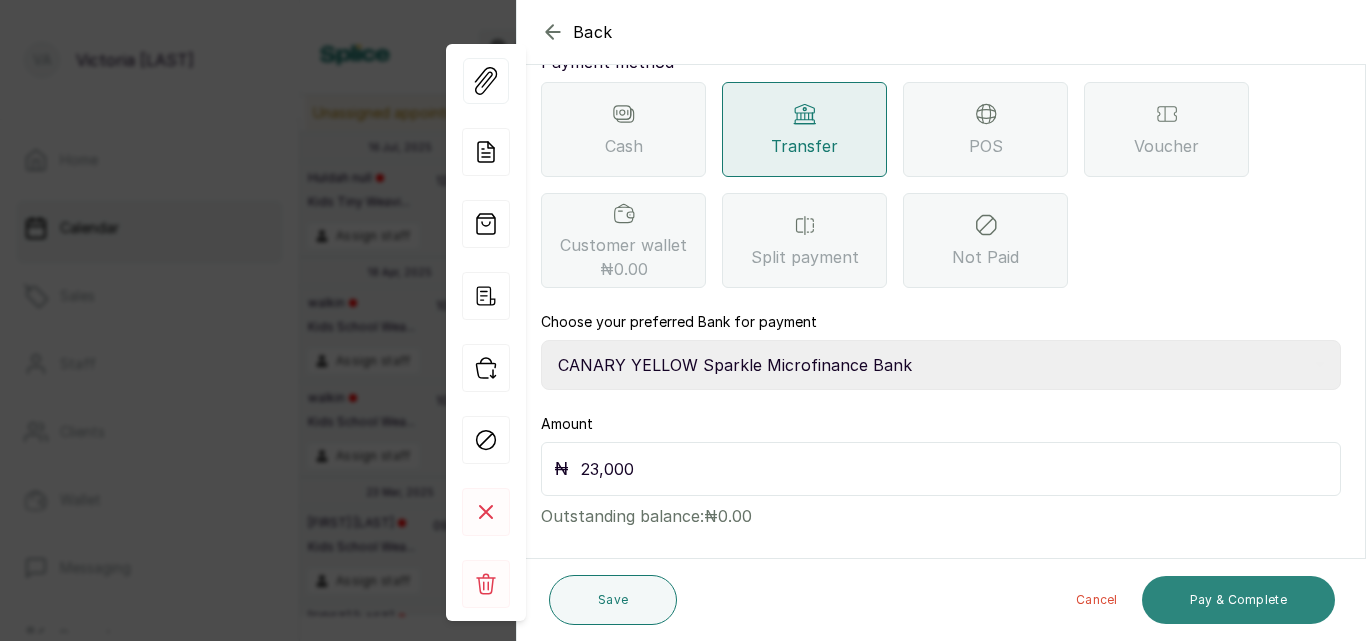 type on "23,000" 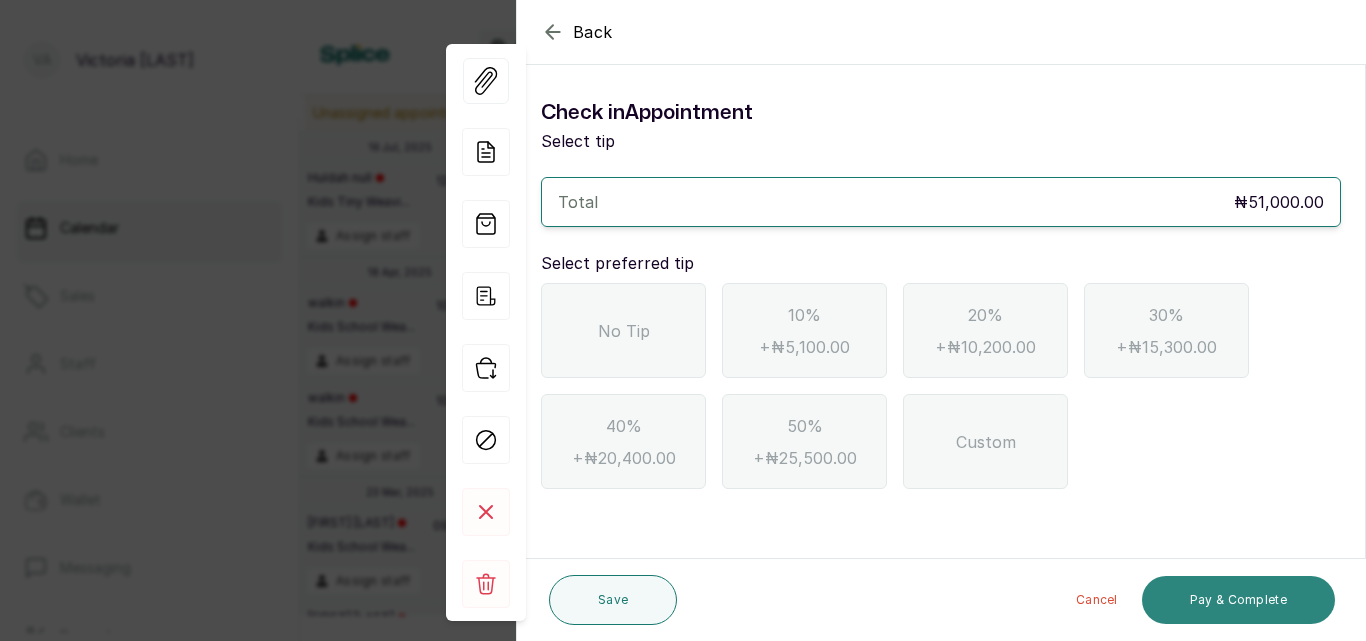 scroll, scrollTop: 0, scrollLeft: 0, axis: both 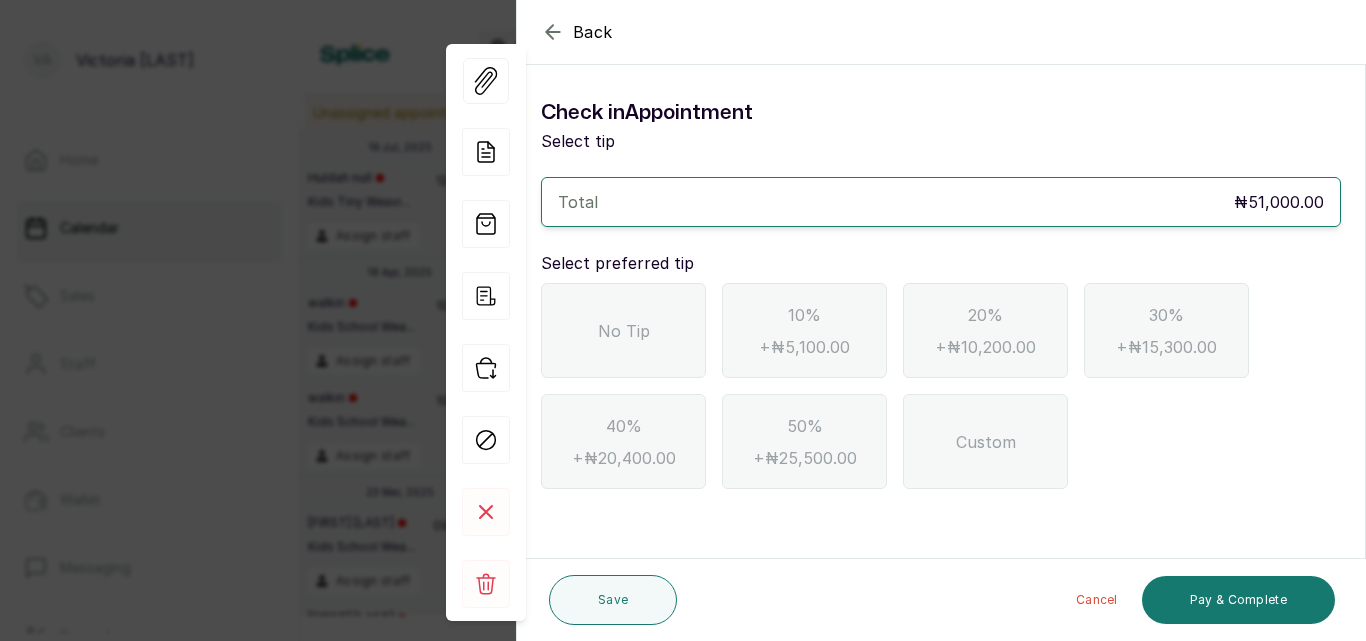 click on "No Tip" at bounding box center (624, 331) 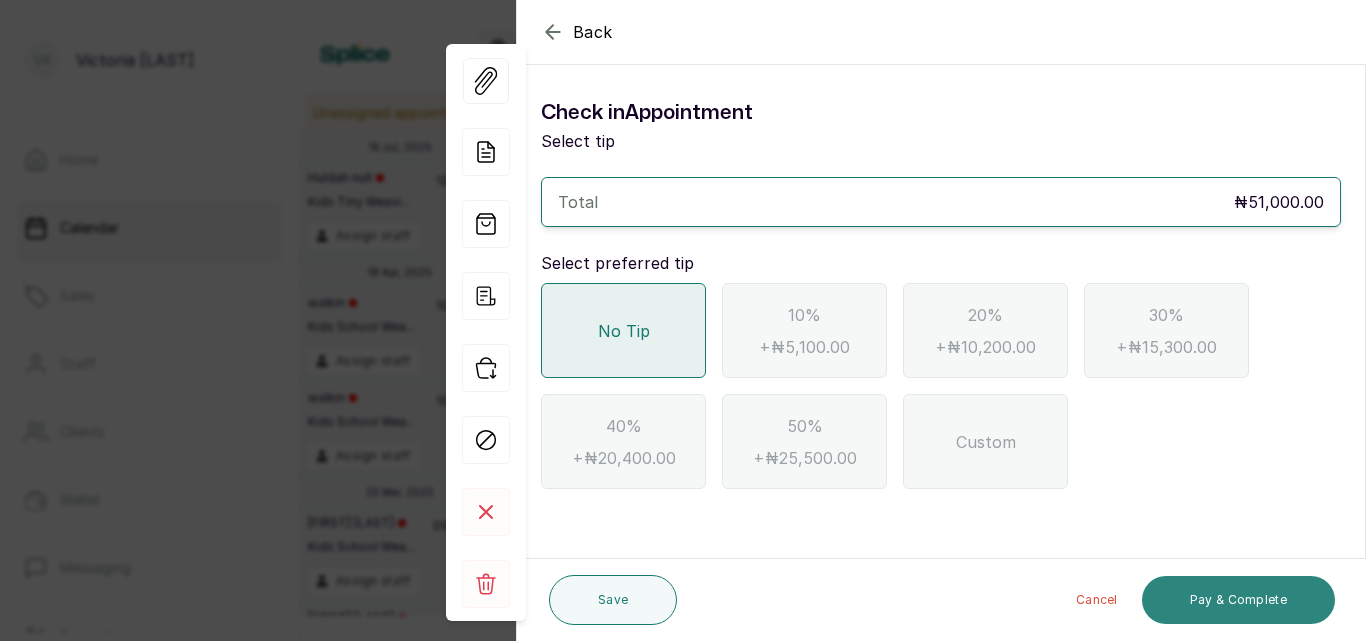 click on "Pay & Complete" at bounding box center (1238, 600) 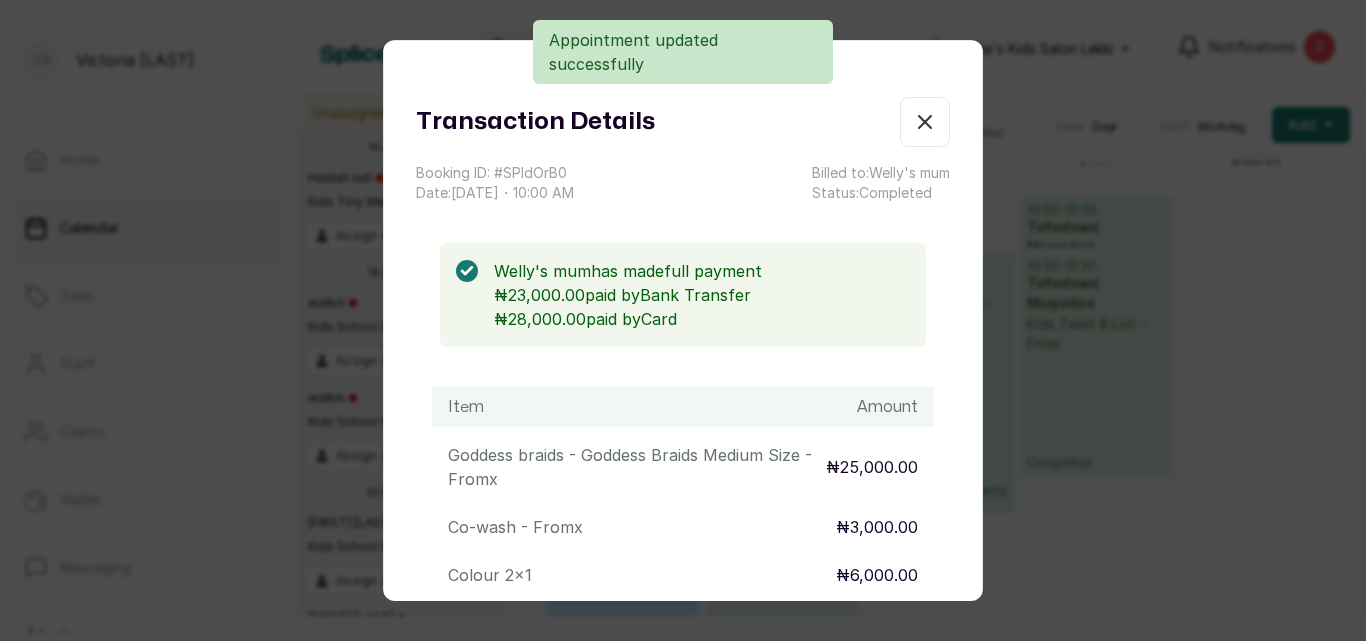 click 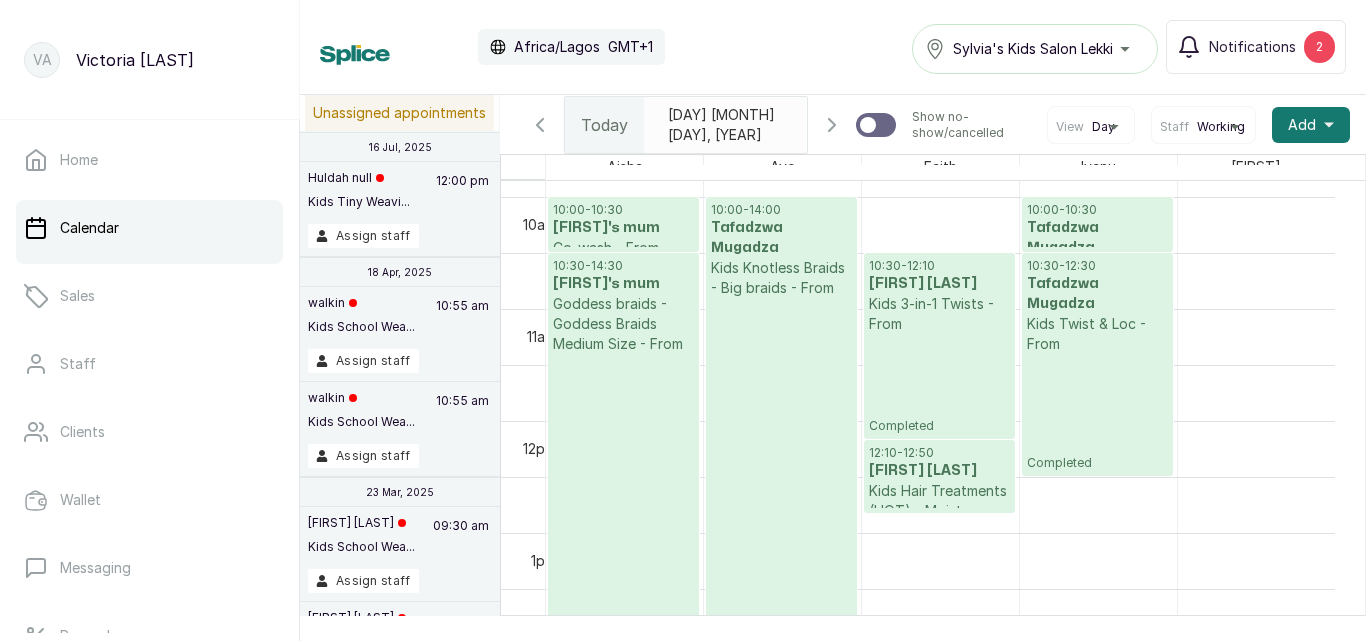 scroll, scrollTop: 1552, scrollLeft: 0, axis: vertical 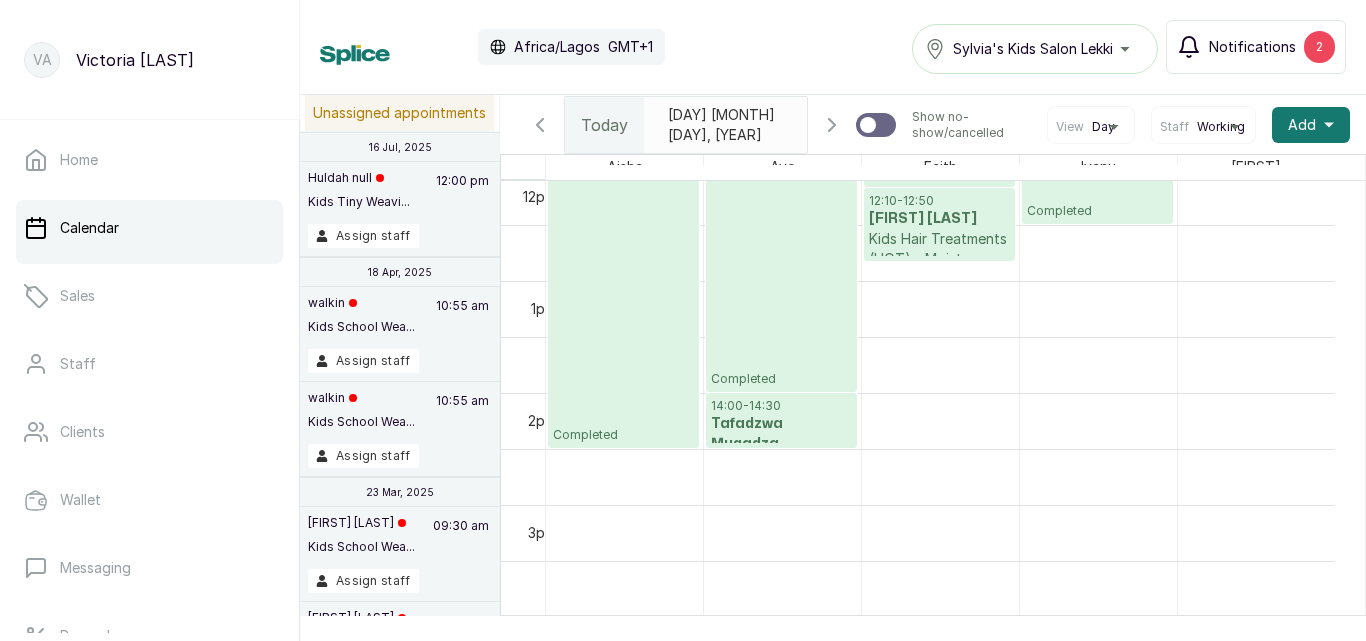 click on "Notifications" at bounding box center (1252, 47) 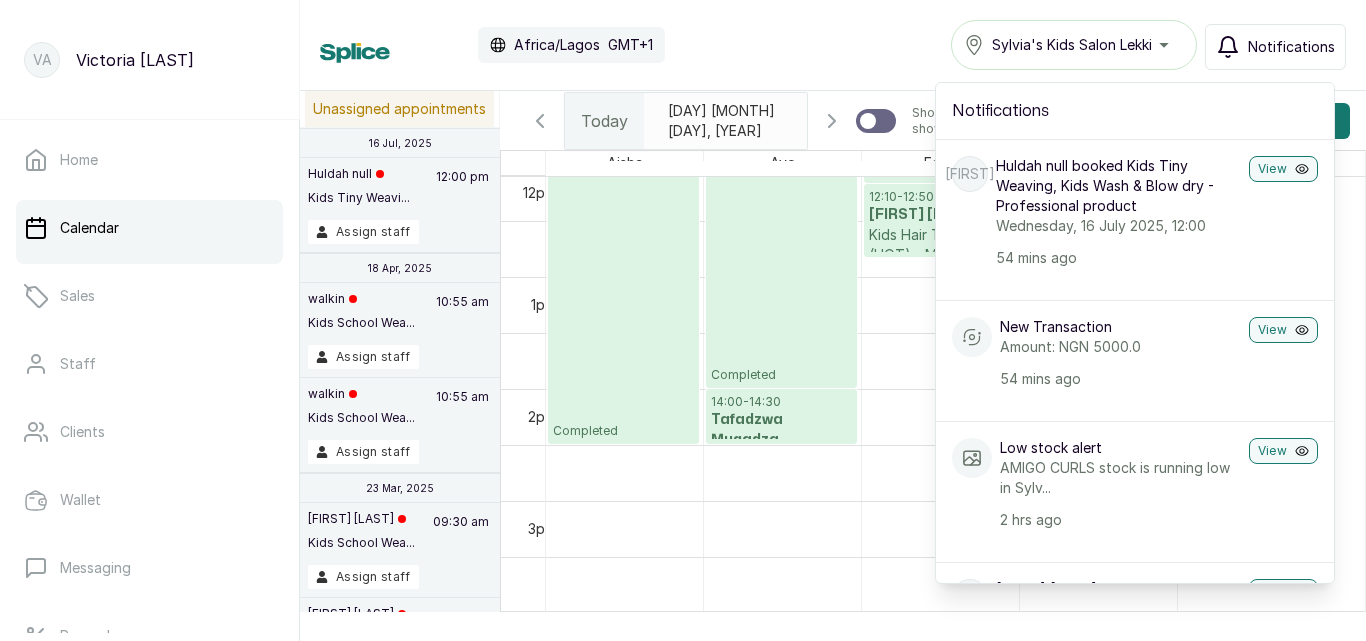 click on "Calendar Africa/Lagos GMT+1 Sylvia's Kids Salon Lekki Notifications Notifications Hn [LAST] null booked Kids Tiny Weaving, Kids Wash & Blow dry - Professional product Wednesday, [DATE], [TIME] 54 mins ago View   New Transaction Amount: NGN 5000.0 54 mins ago View   Low stock alert AMIGO CURLS stock is running low in Sylv... 2 hrs ago View   NS [LAST] [LAST] booked Kids Hair Treatments (HOT) - Moisture Treatment (hot), Kids 3-in-1 Twists - From Monday, [DATE], [TIME] 17 hrs ago View   New Transaction Amount: NGN 19000.0 17 hrs ago View   MW [FIRST] [LAST] booked Kids Washing Only  - Own/Basic products, Kids School Weaving/Didi, Adding beads - Adding Client's beads, Kids Weaving with extensions Thursday, [DATE], [TIME] 20 hrs ago View   New Transaction Amount: NGN 5000.0 20 hrs ago View   TM [FIRST] [LAST] booked Co-wash - From, Kids Knotless Braids - Big braids  - From Monday, [DATE], [TIME] 23 hrs ago View   New Transaction Amount: NGN 5000.0 23 hrs ago View   A 2 days ago View   View" at bounding box center (833, 45) 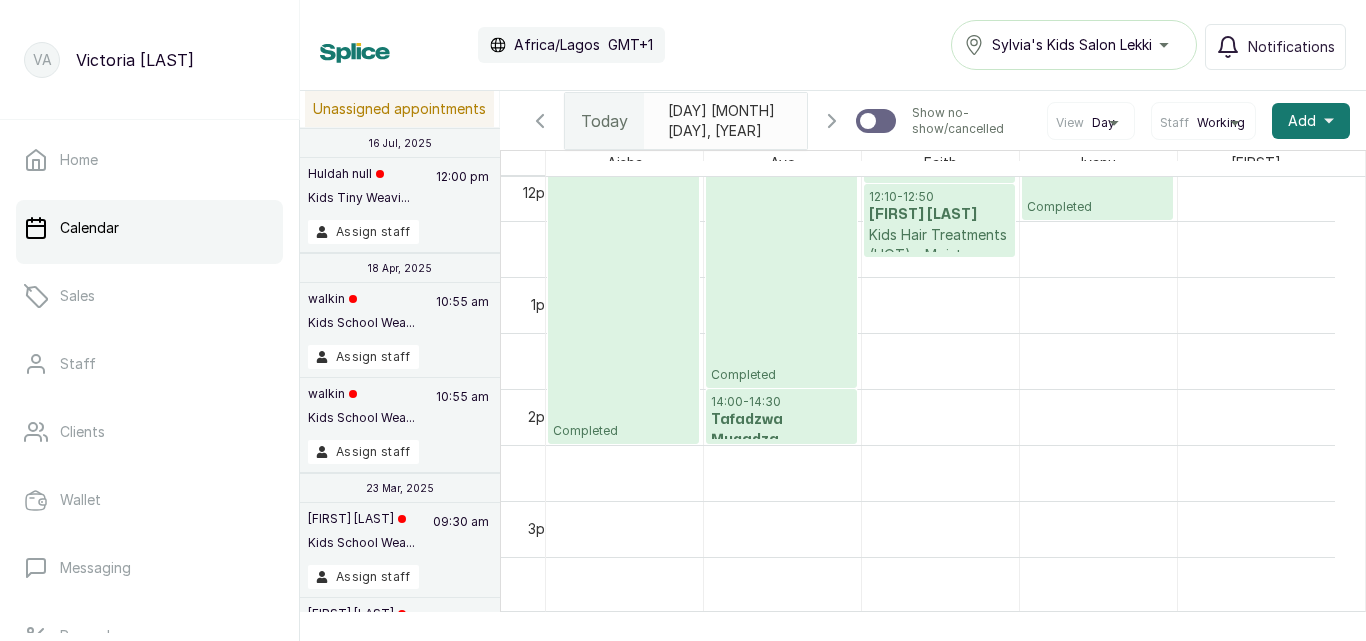 type on "yyyy-MM-dd" 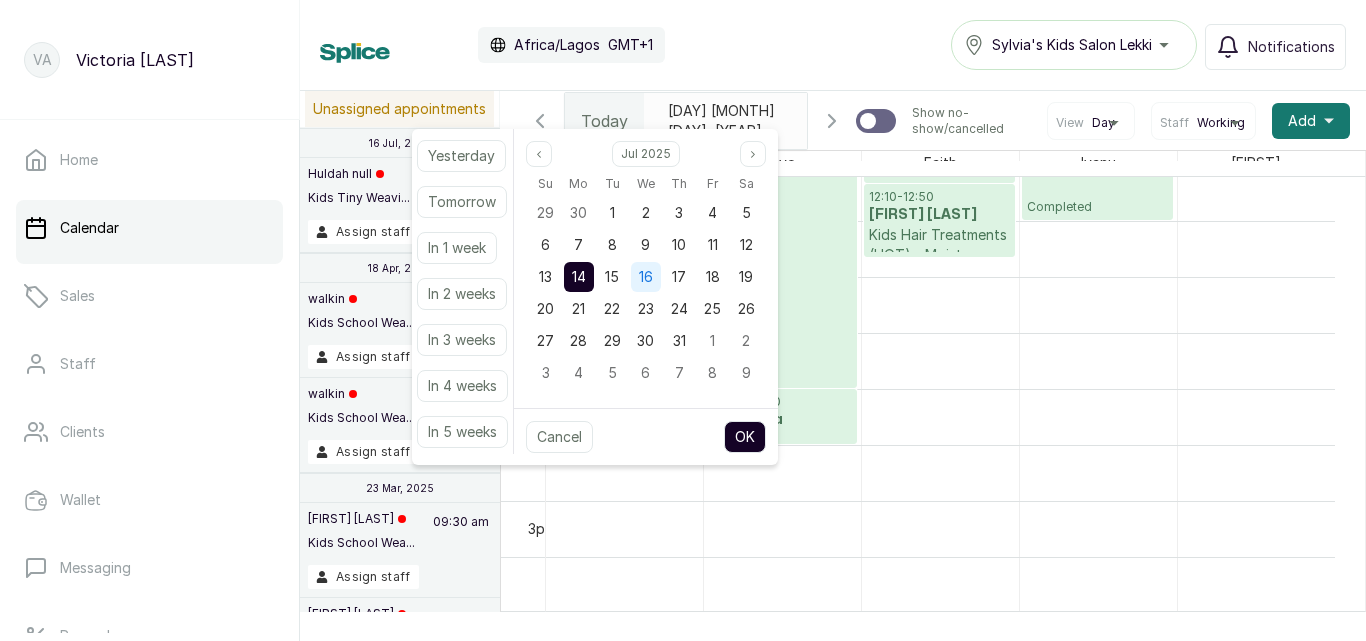 click on "16" at bounding box center (646, 276) 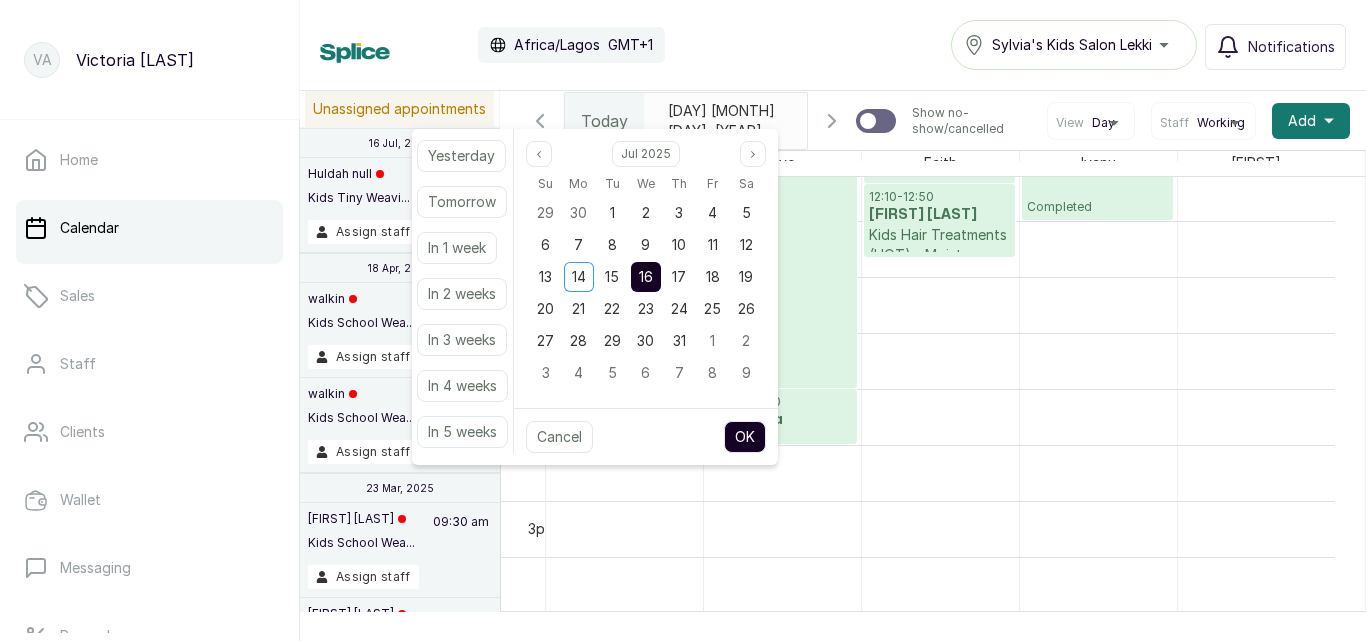 click on "OK" at bounding box center (745, 437) 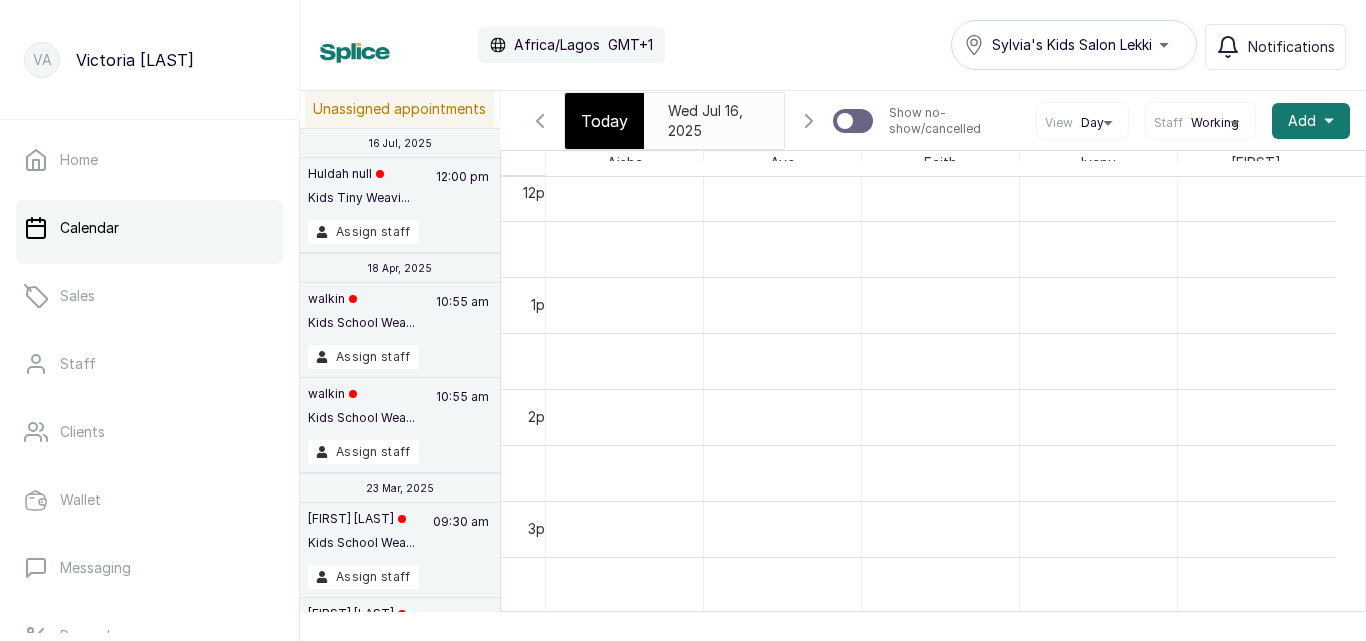 type on "2025-07-16" 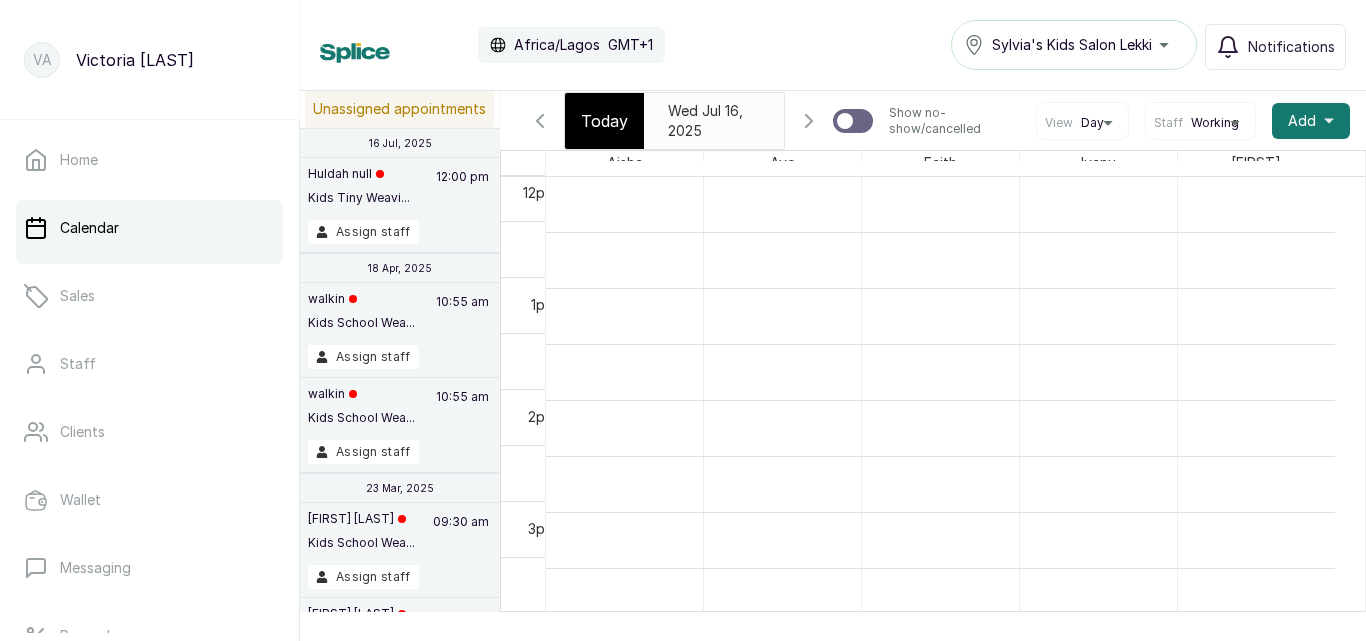 scroll, scrollTop: 673, scrollLeft: 0, axis: vertical 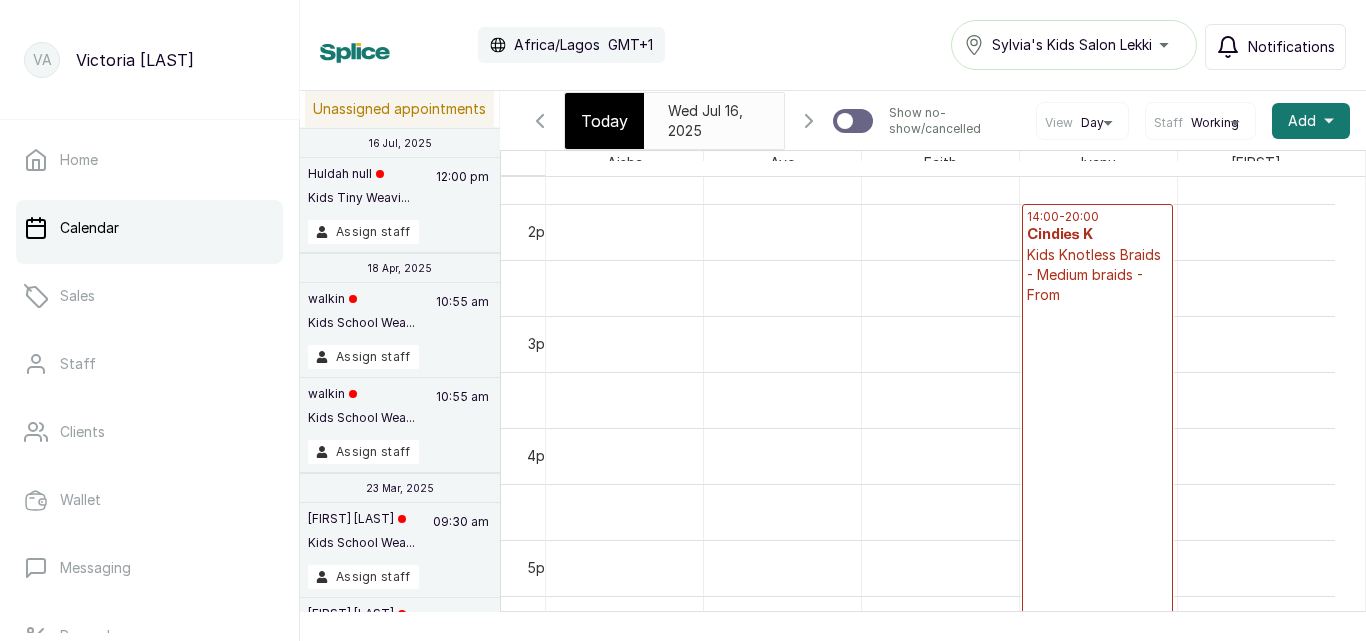 click on "Notifications" at bounding box center (1275, 47) 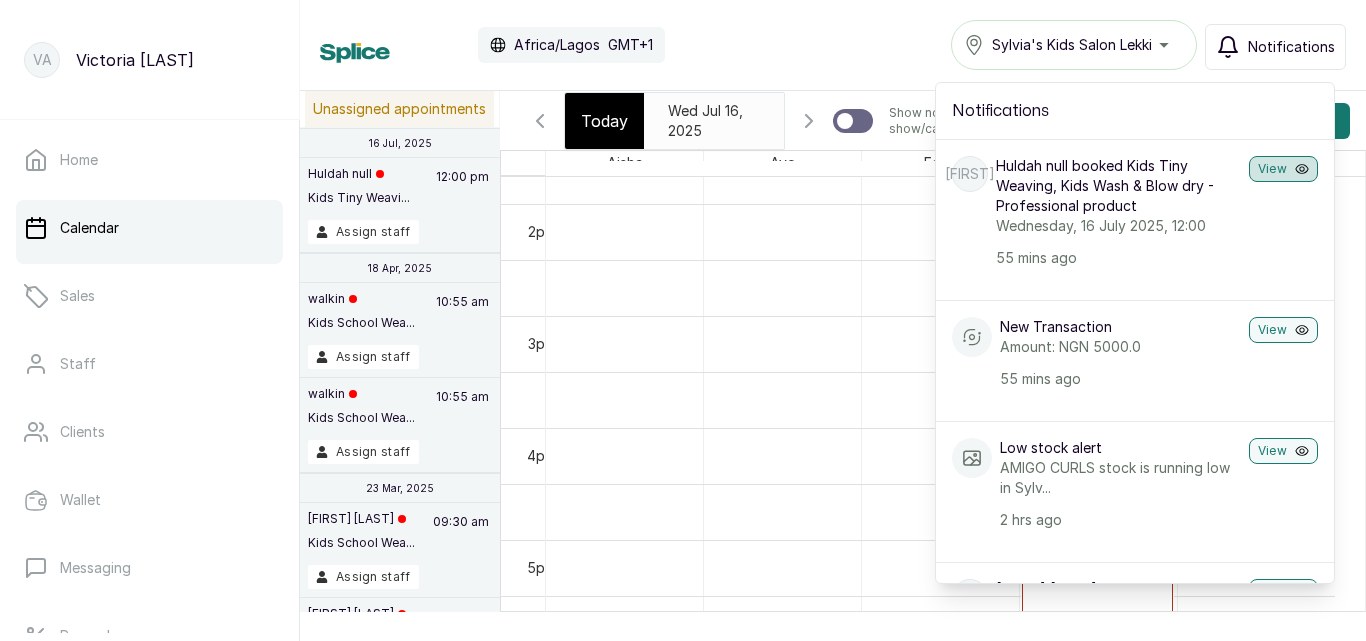 click on "View" at bounding box center [1283, 169] 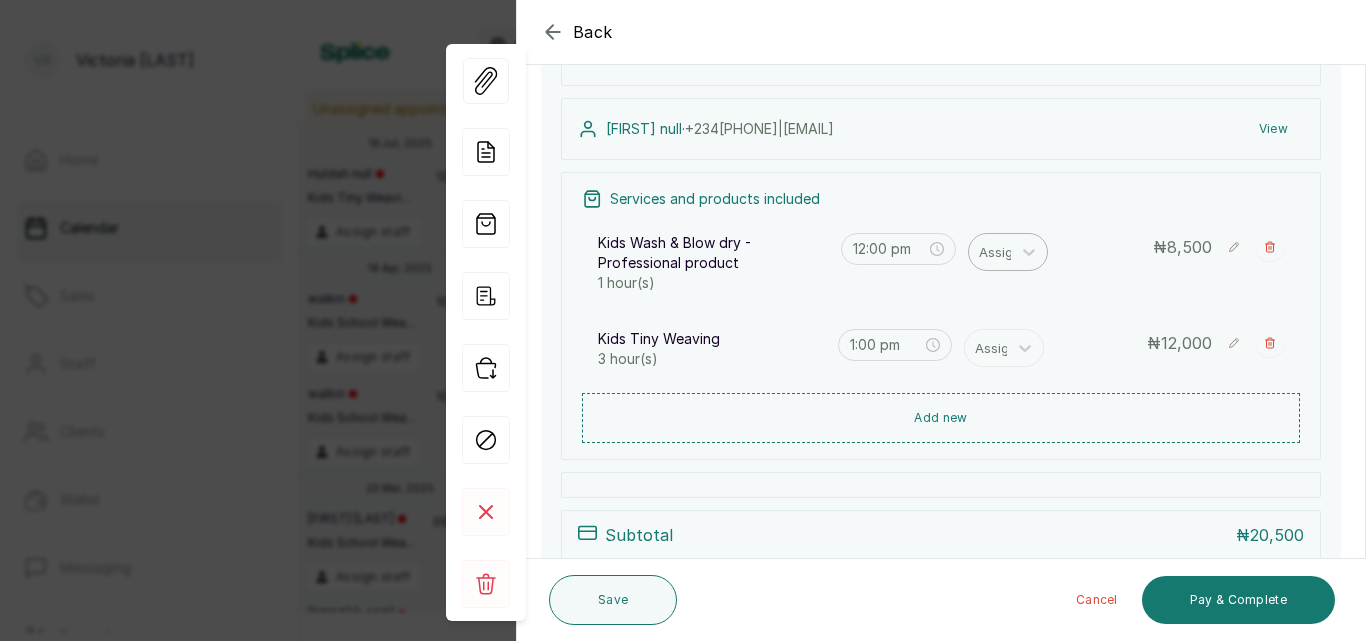 click at bounding box center (1000, 252) 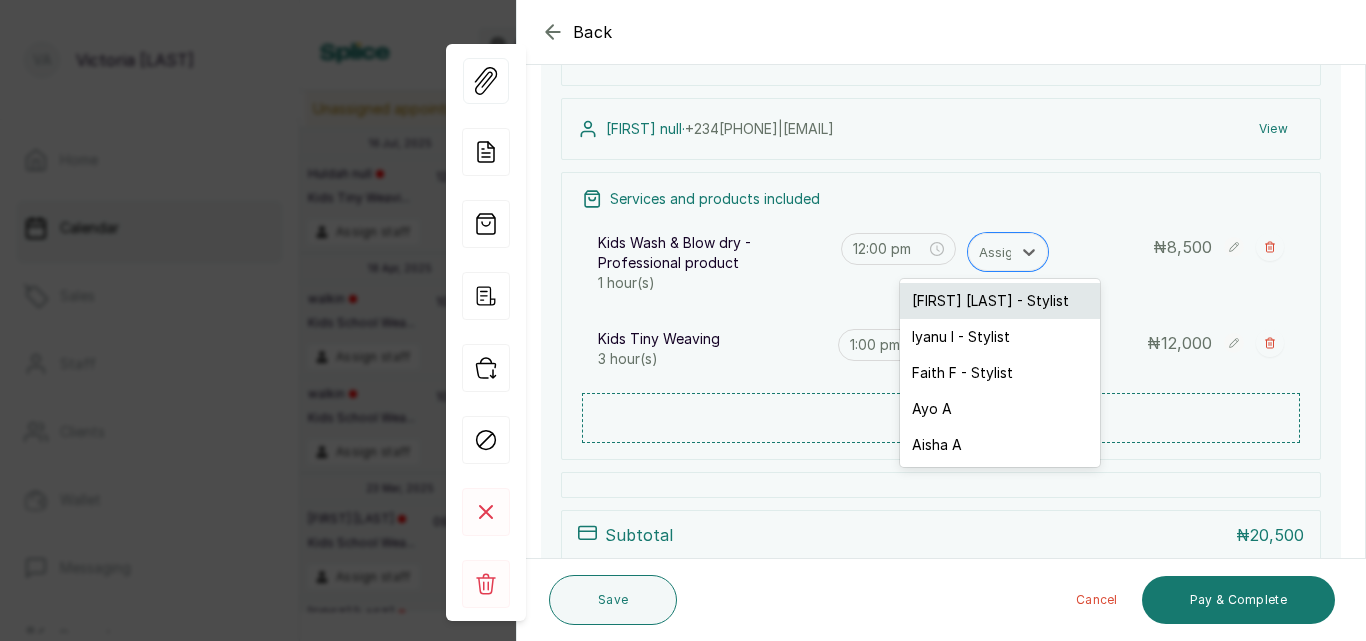 click on "[FIRST] [LAST] - Stylist" at bounding box center [1000, 301] 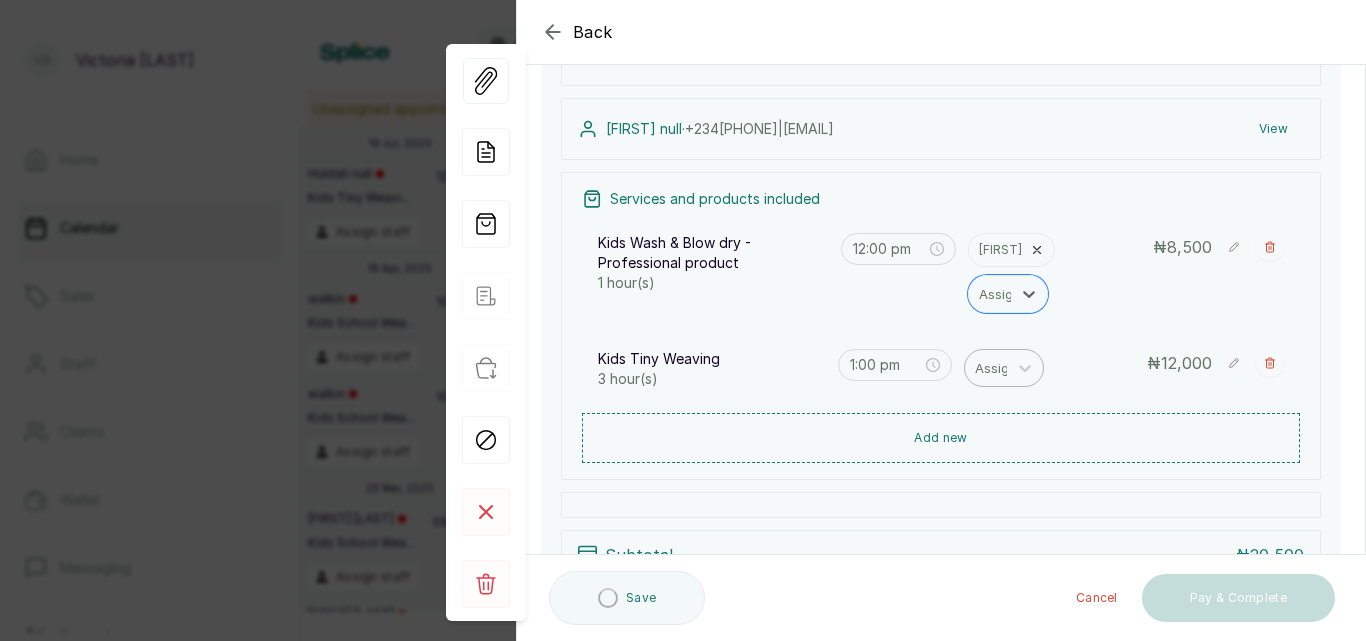click at bounding box center [996, 368] 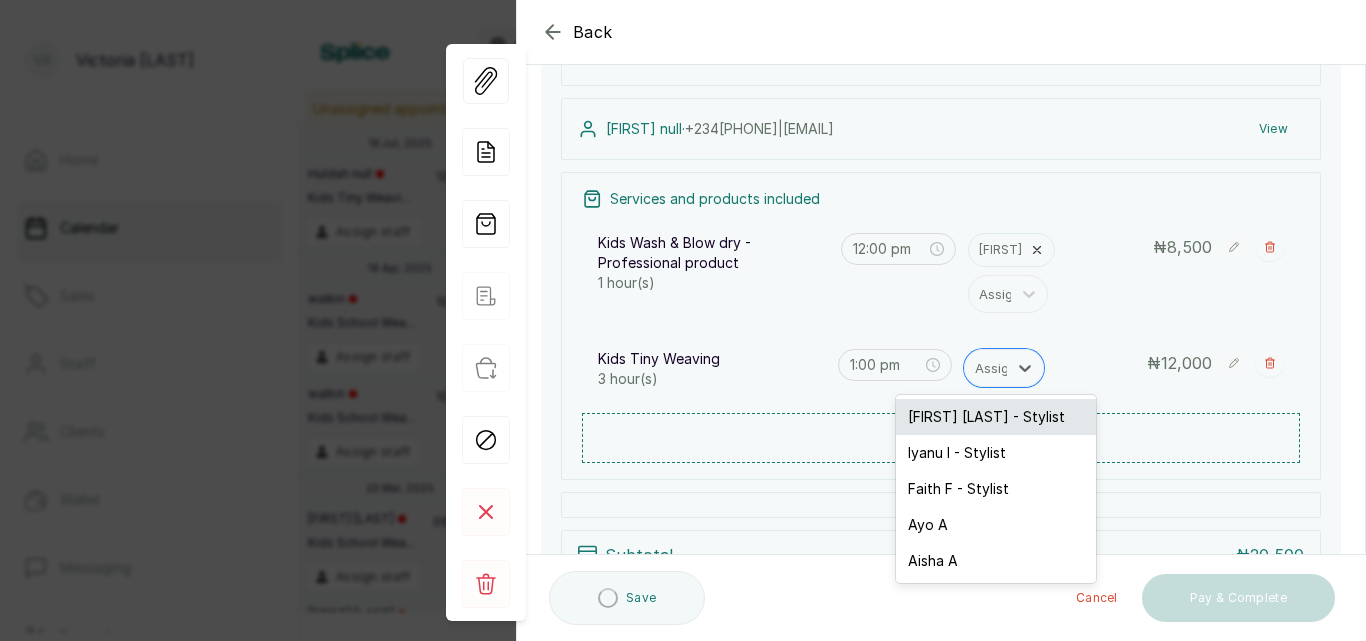 click on "[FIRST] [LAST] - Stylist" at bounding box center [996, 417] 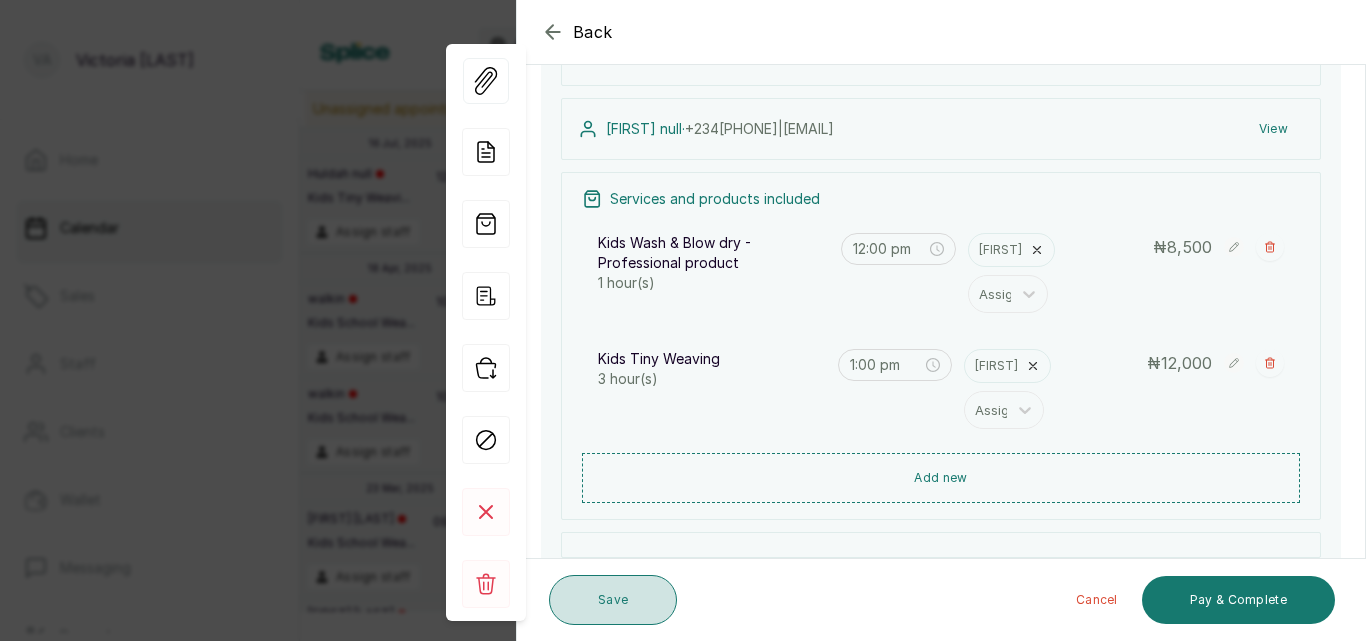 click on "Save" at bounding box center (613, 600) 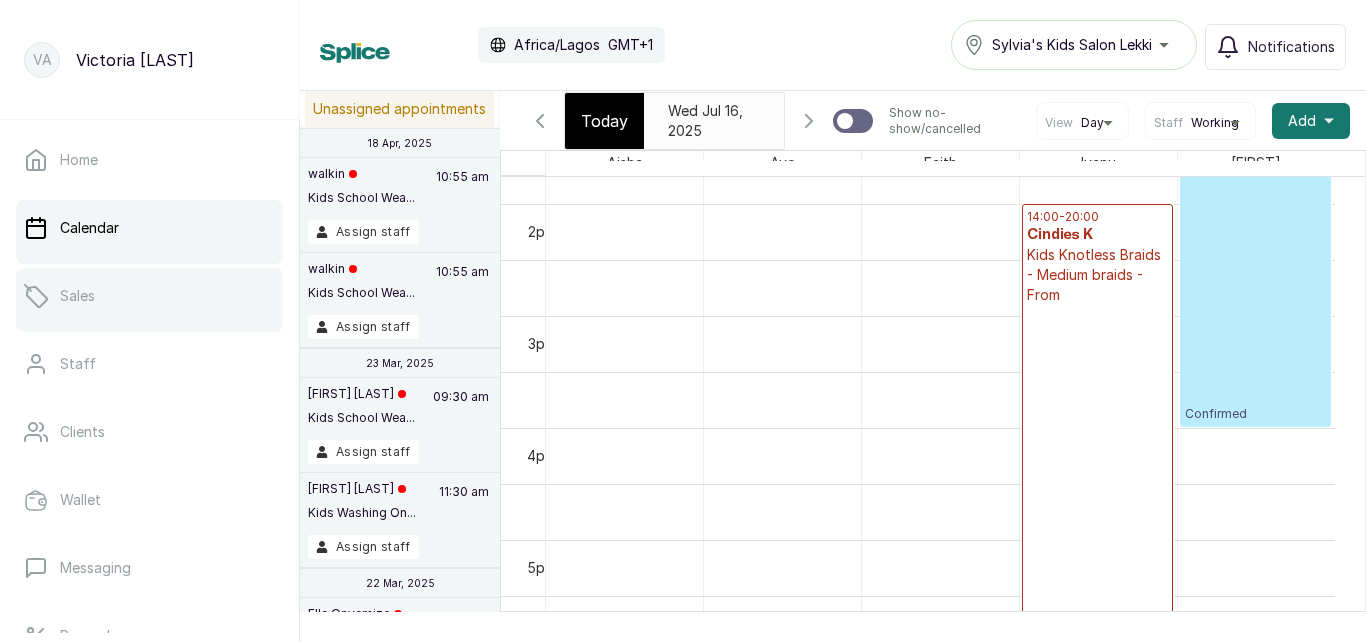 click on "Sales" at bounding box center [149, 296] 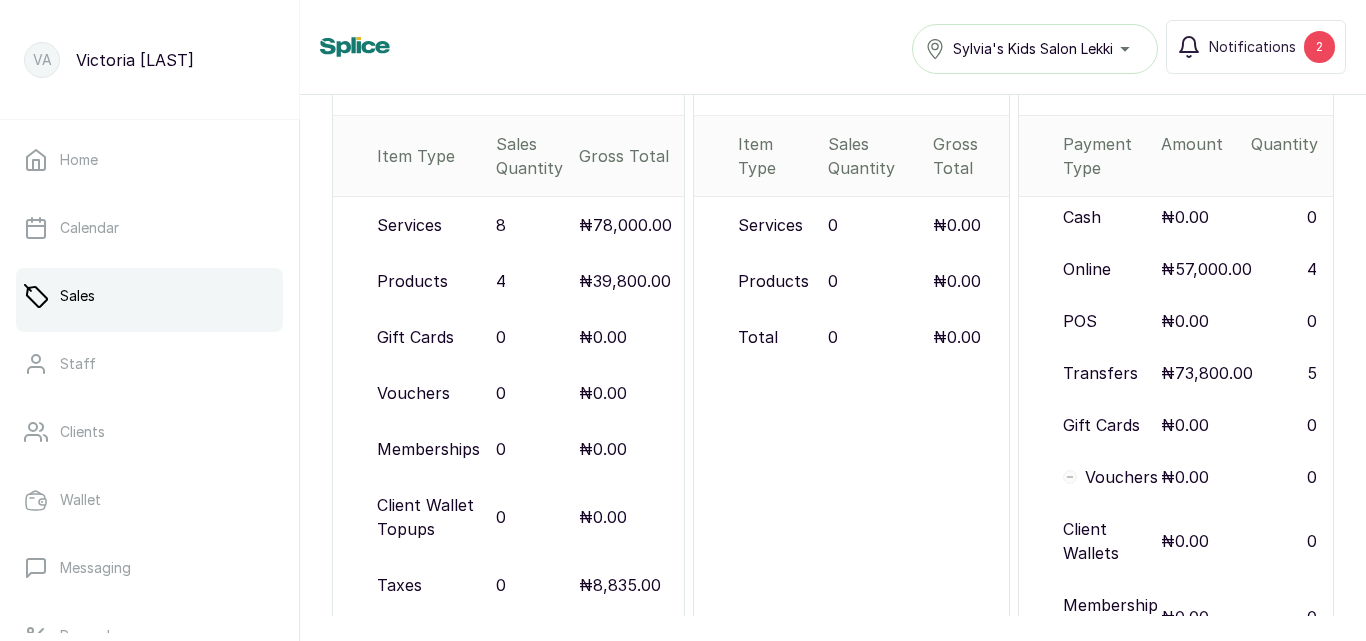scroll, scrollTop: 277, scrollLeft: 0, axis: vertical 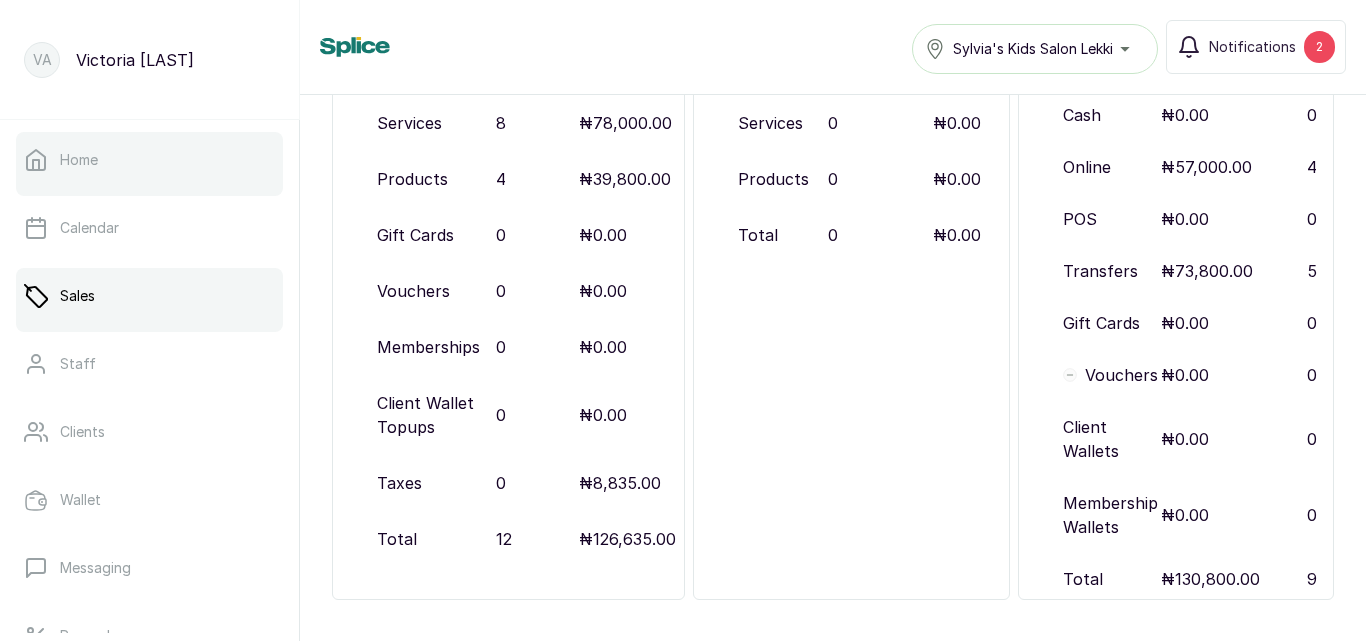 click on "Home" at bounding box center (149, 160) 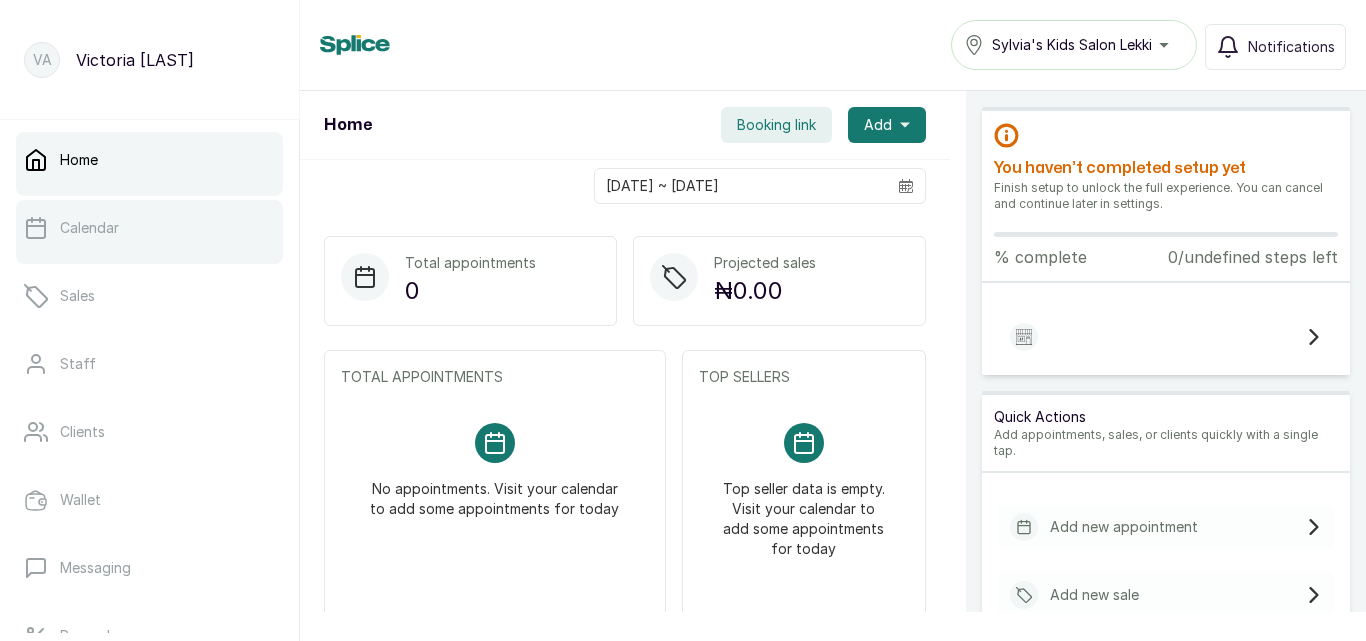 click on "Calendar" at bounding box center (149, 228) 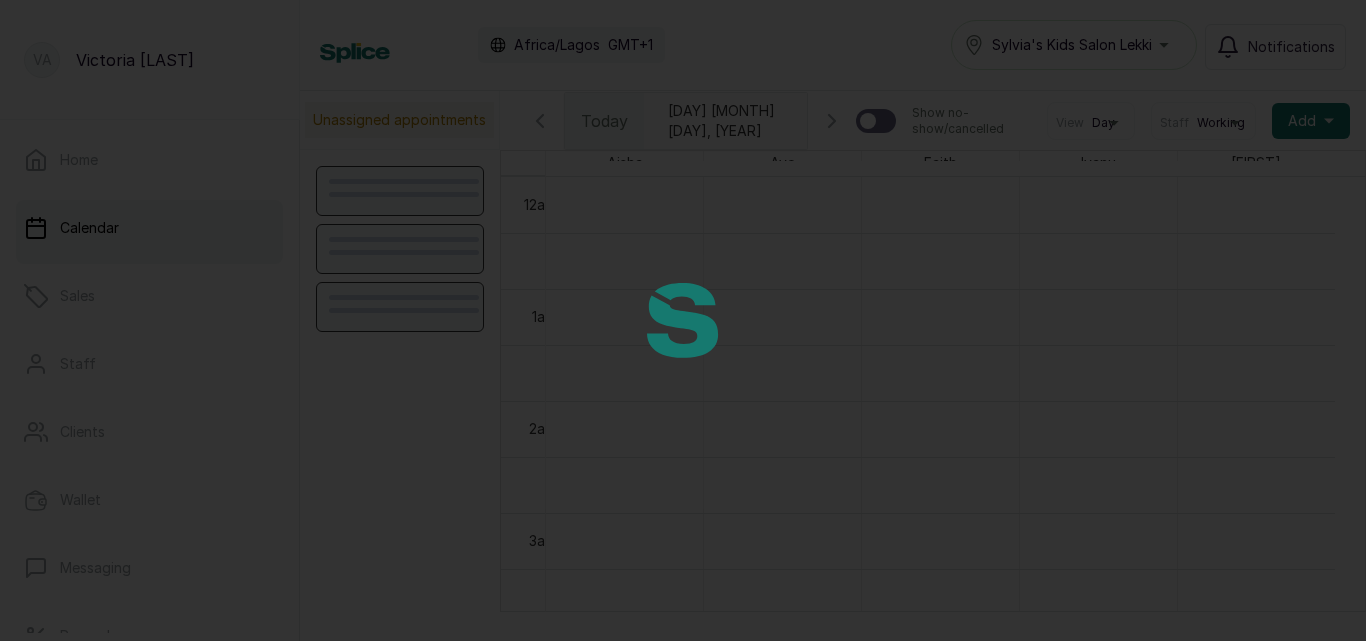 scroll, scrollTop: 673, scrollLeft: 0, axis: vertical 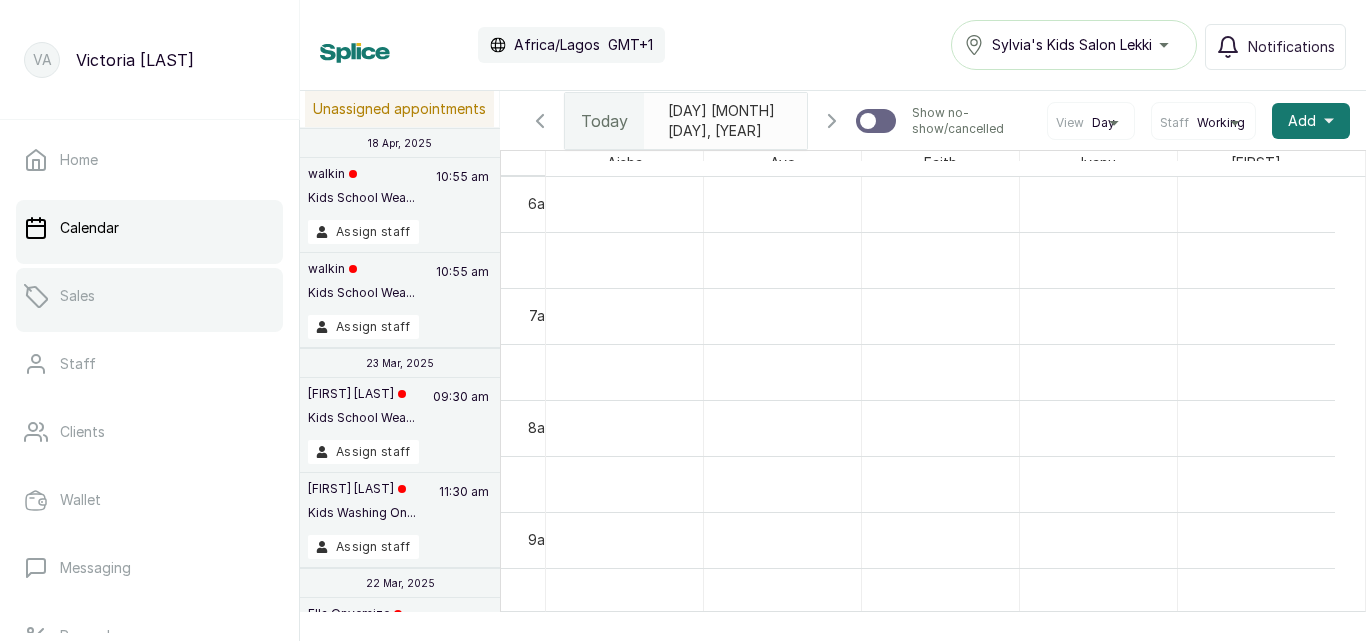 click on "Sales" at bounding box center [77, 296] 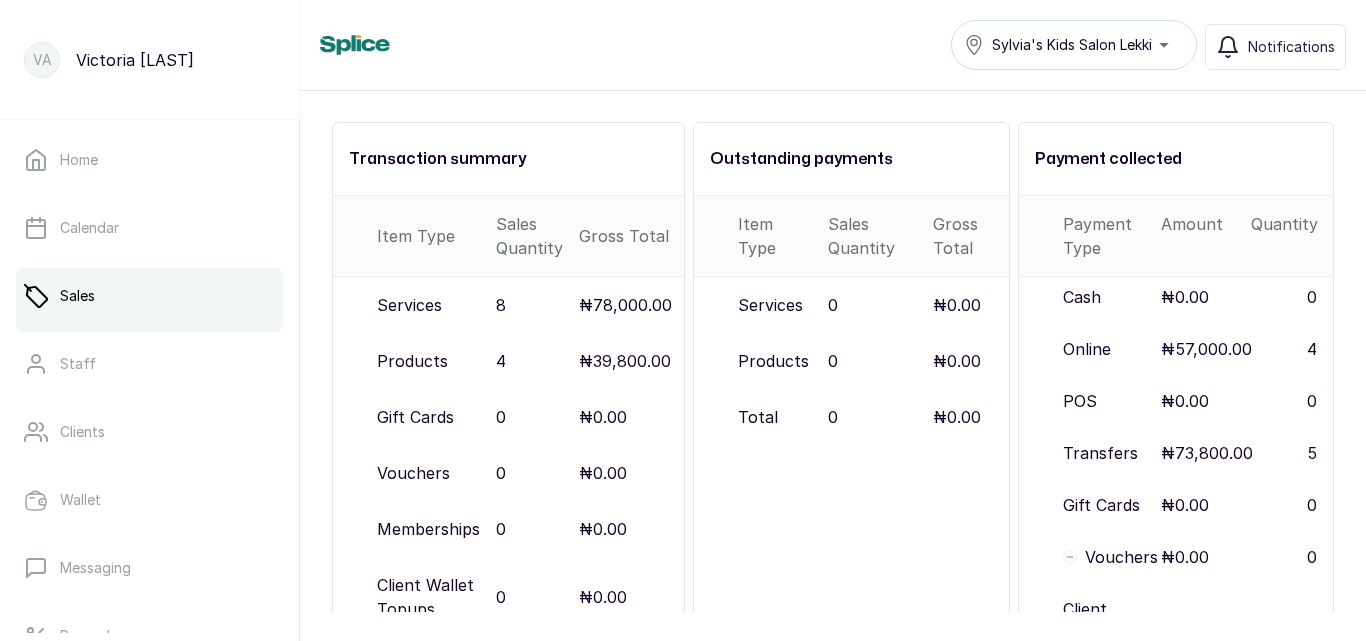 scroll, scrollTop: 188, scrollLeft: 0, axis: vertical 